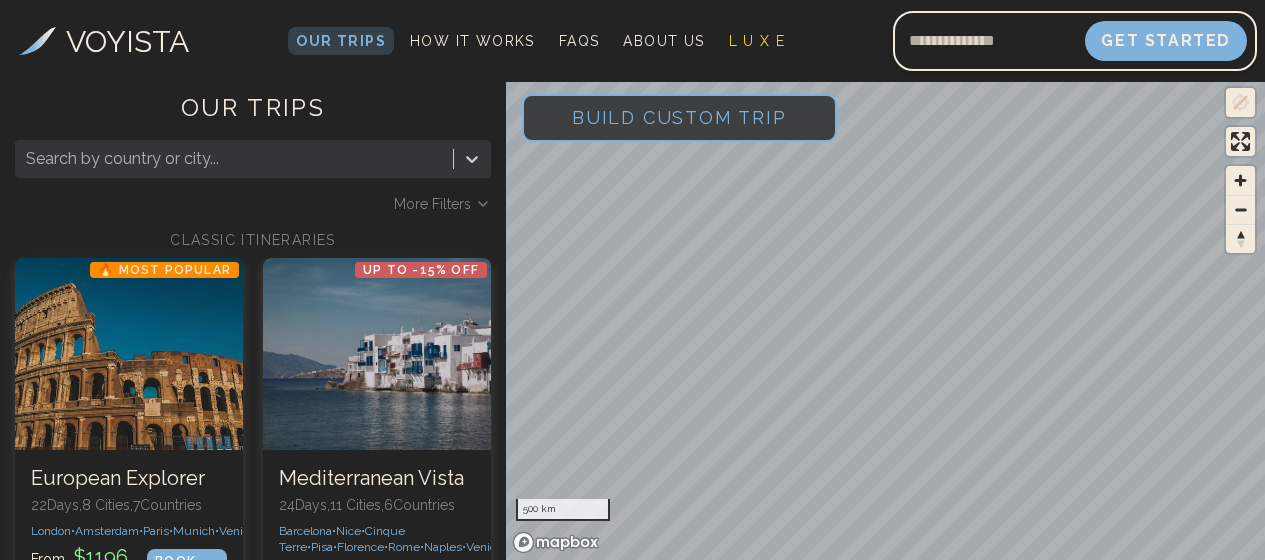 scroll, scrollTop: 0, scrollLeft: 0, axis: both 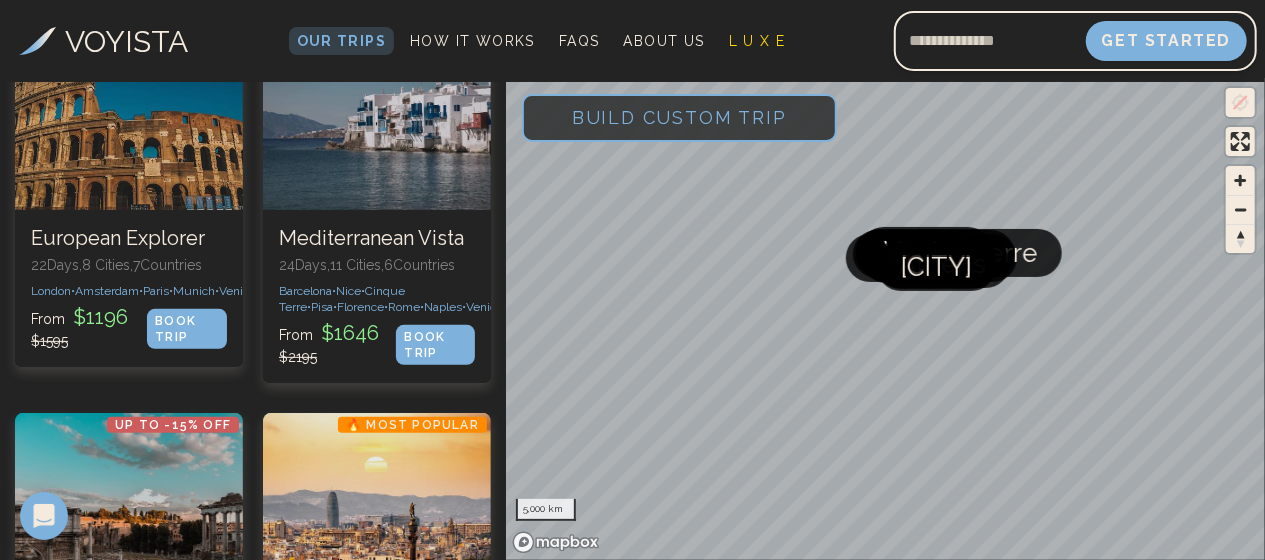 click on "Build Custom Trip" at bounding box center [679, 117] 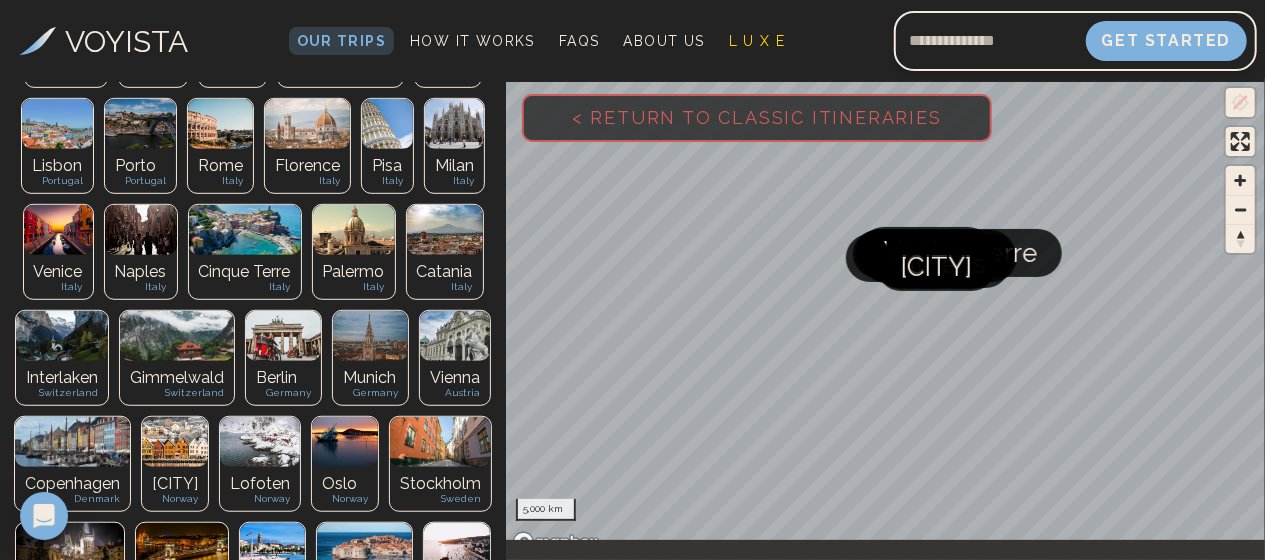scroll, scrollTop: 504, scrollLeft: 0, axis: vertical 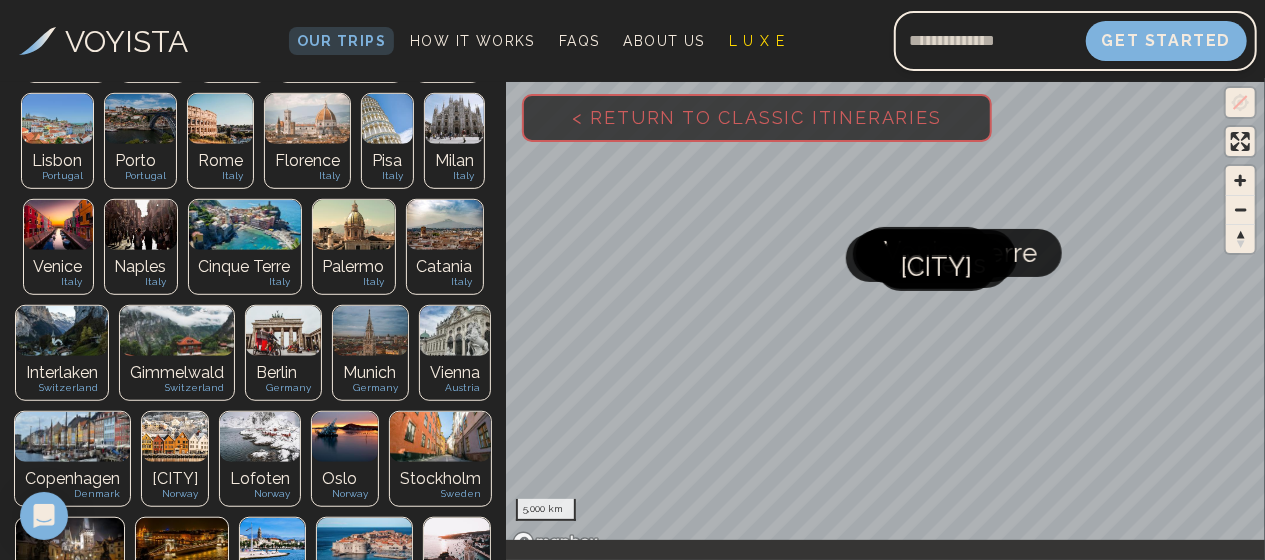 click on "Gimmelwald" at bounding box center (177, 373) 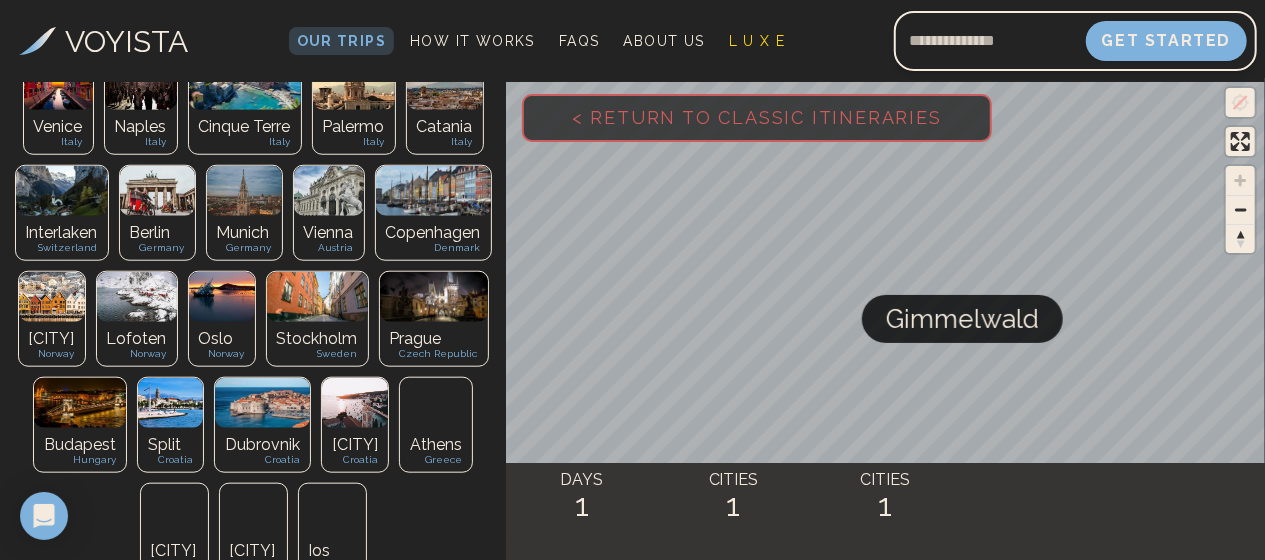 scroll, scrollTop: 834, scrollLeft: 0, axis: vertical 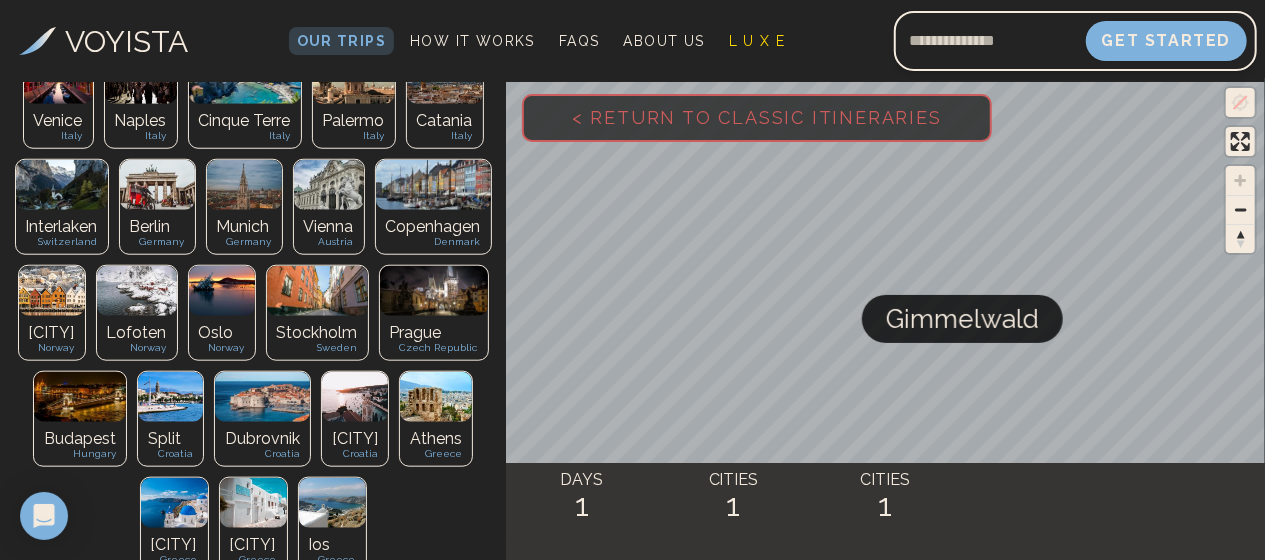 click at bounding box center (332, 503) 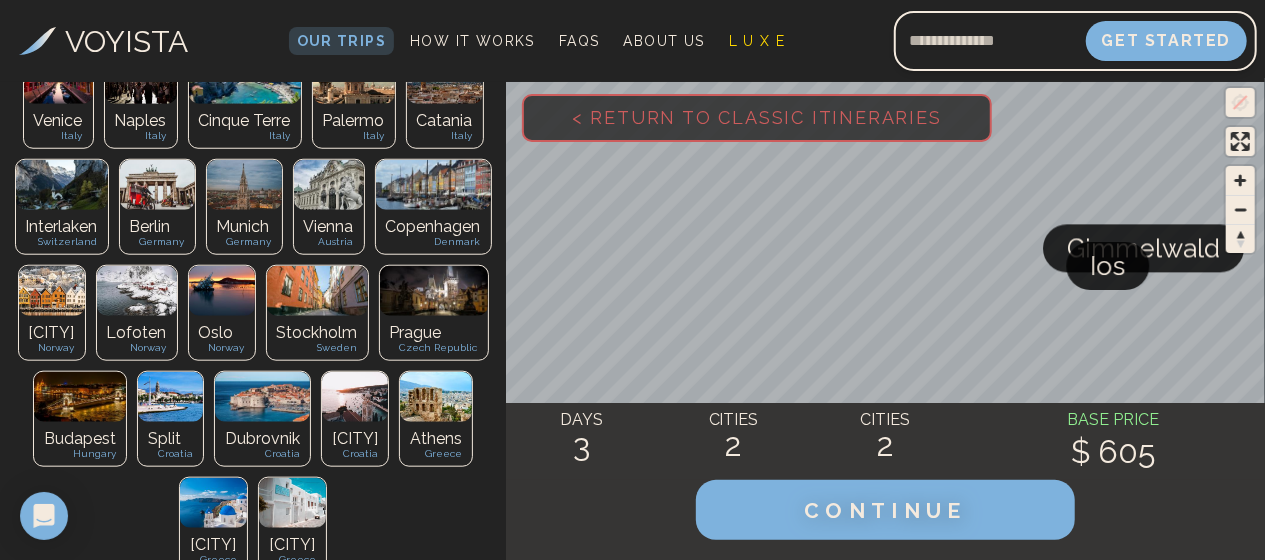 click on "Santorini" at bounding box center [213, 545] 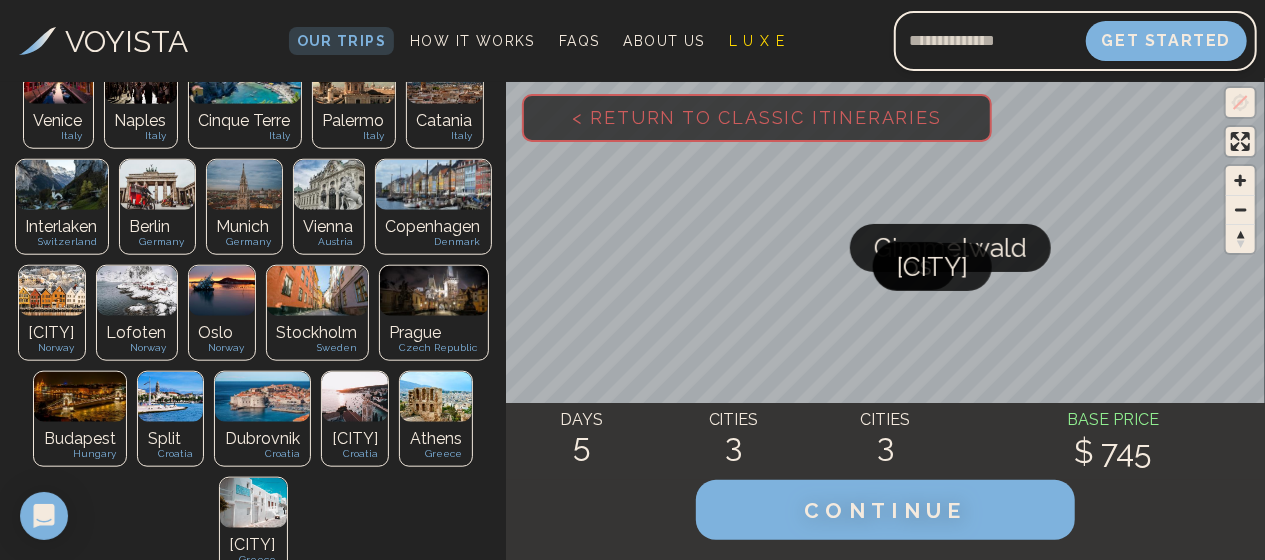 click on "[CITY]" at bounding box center (253, 545) 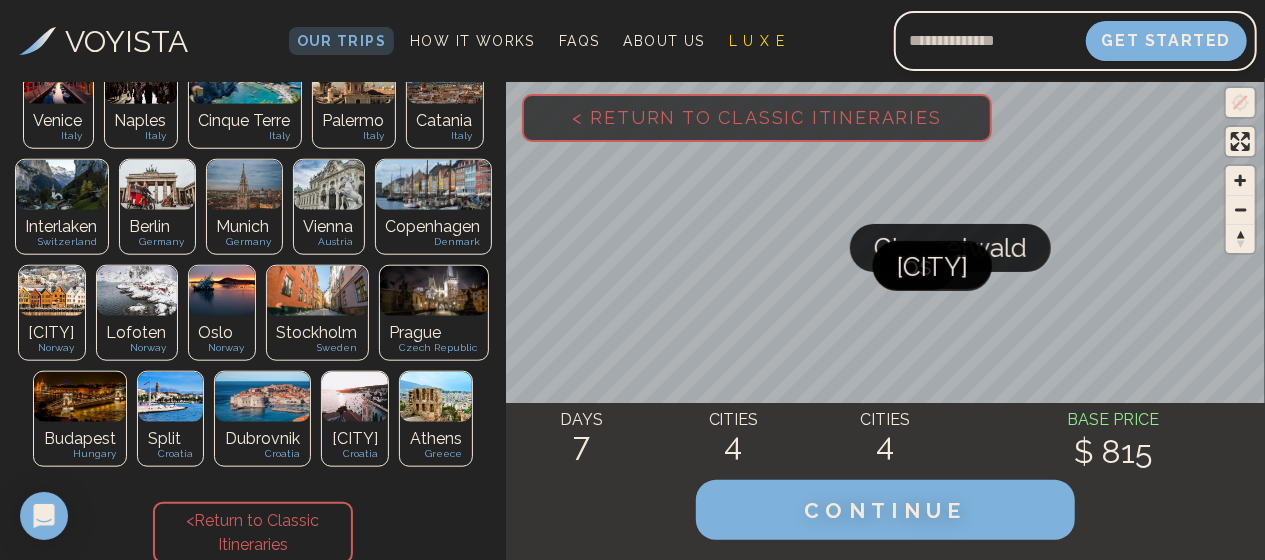 click at bounding box center [436, 397] 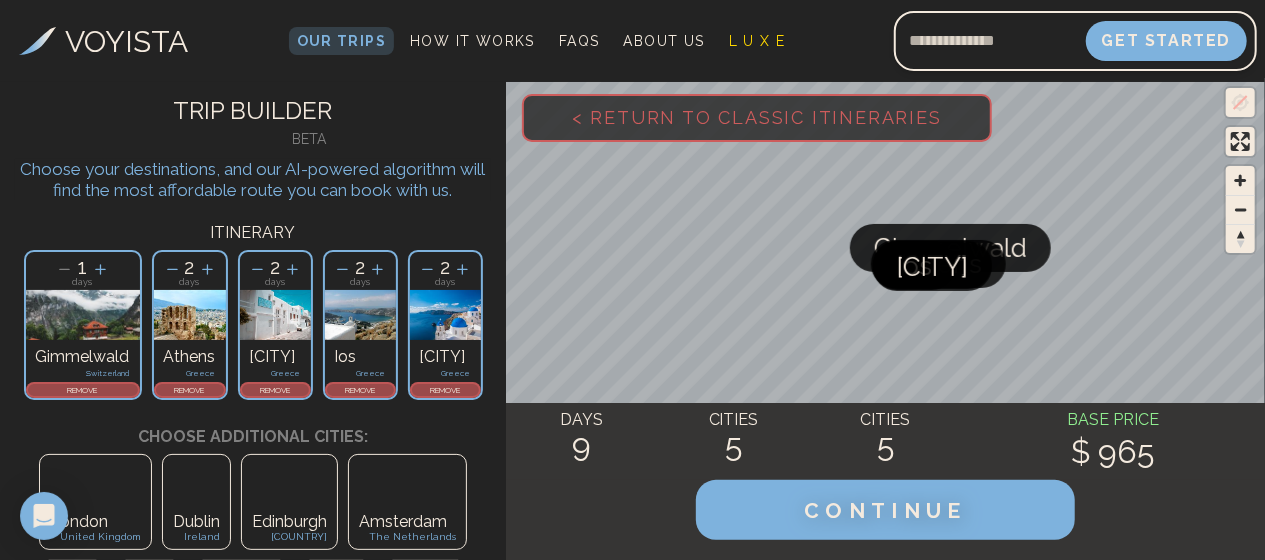 scroll, scrollTop: 0, scrollLeft: 0, axis: both 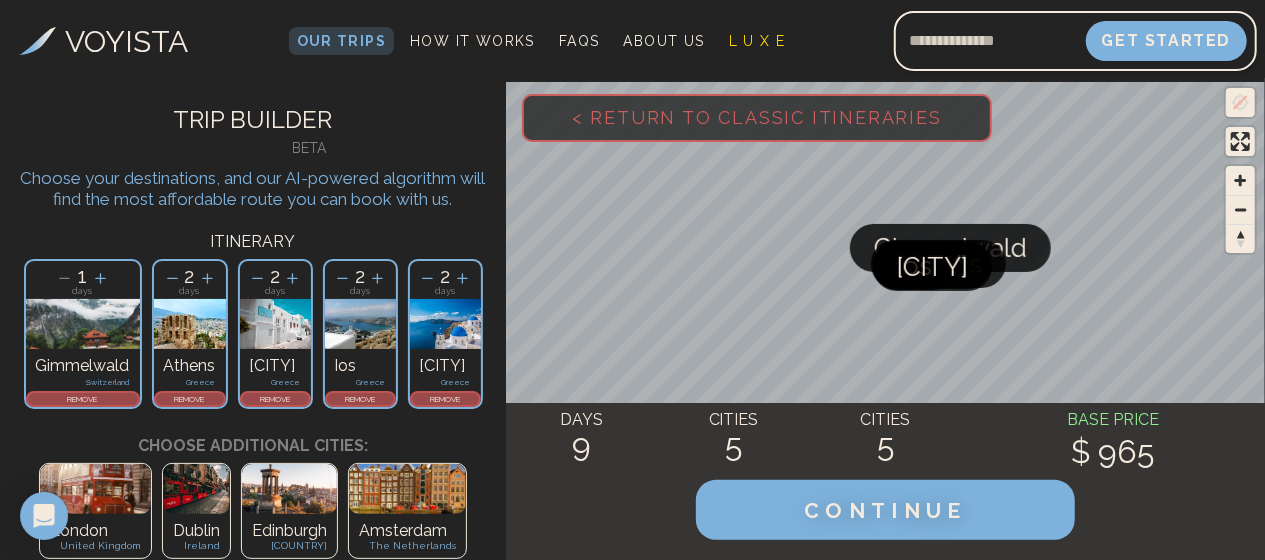 click on "REMOVE" at bounding box center (190, 399) 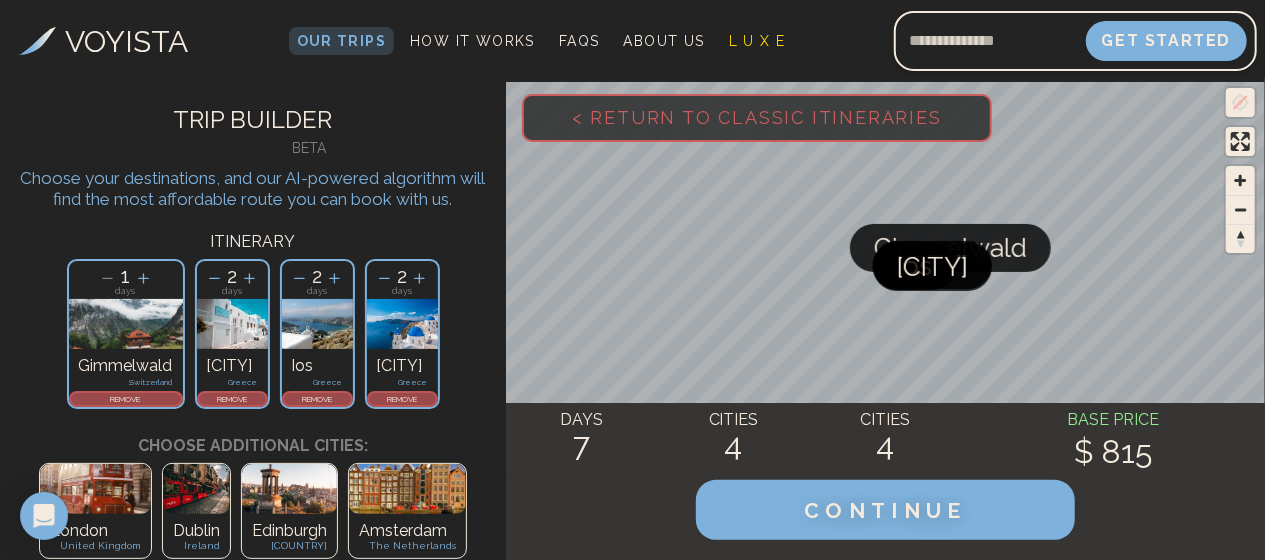 click 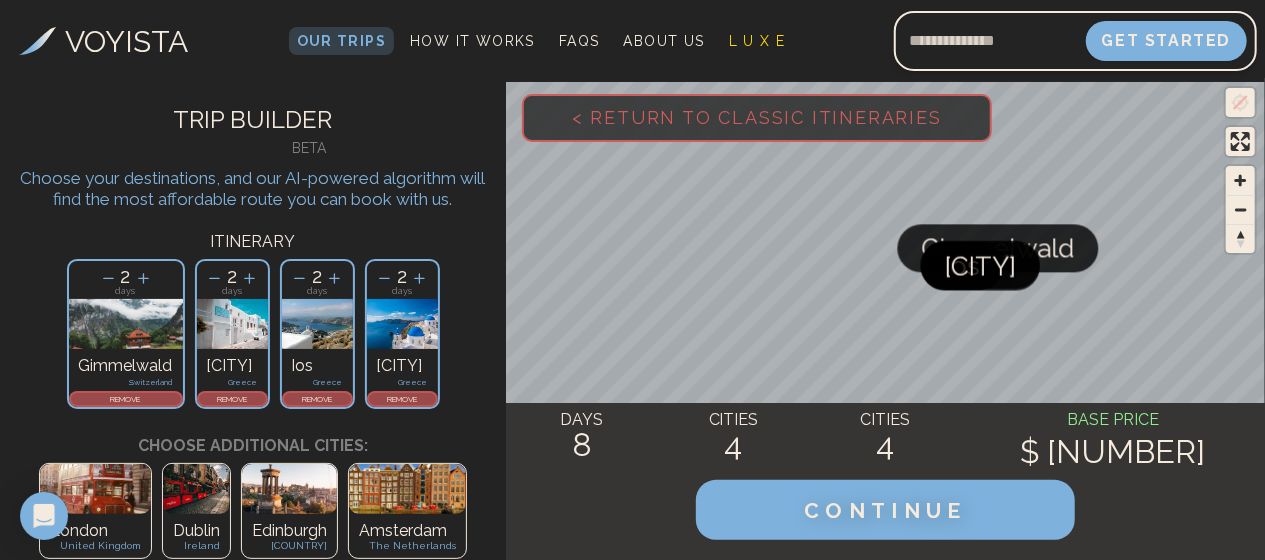 click 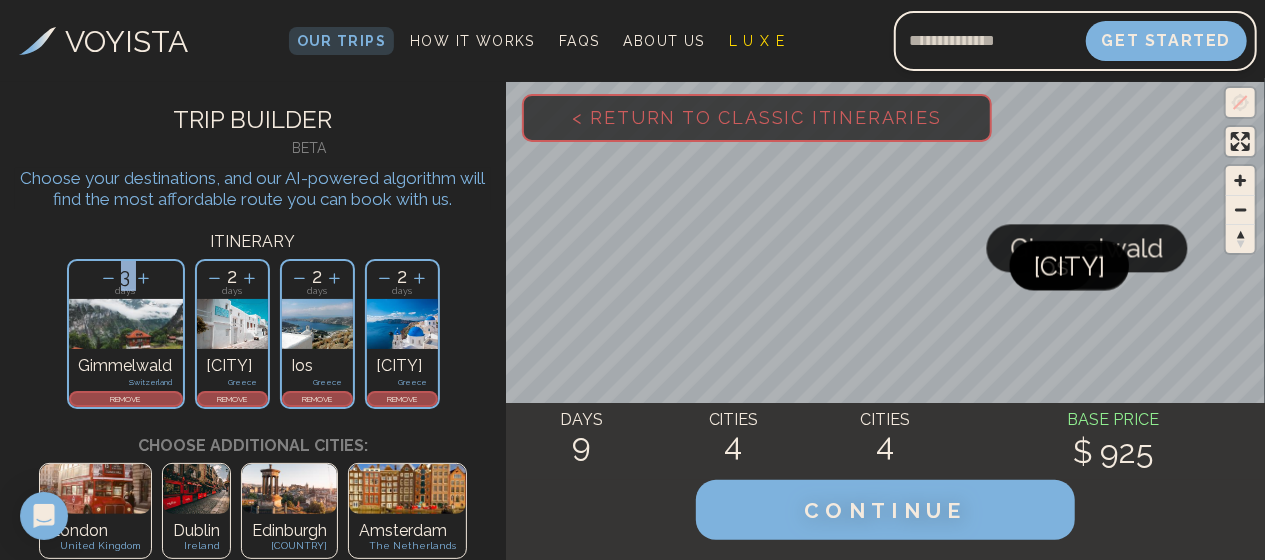 click 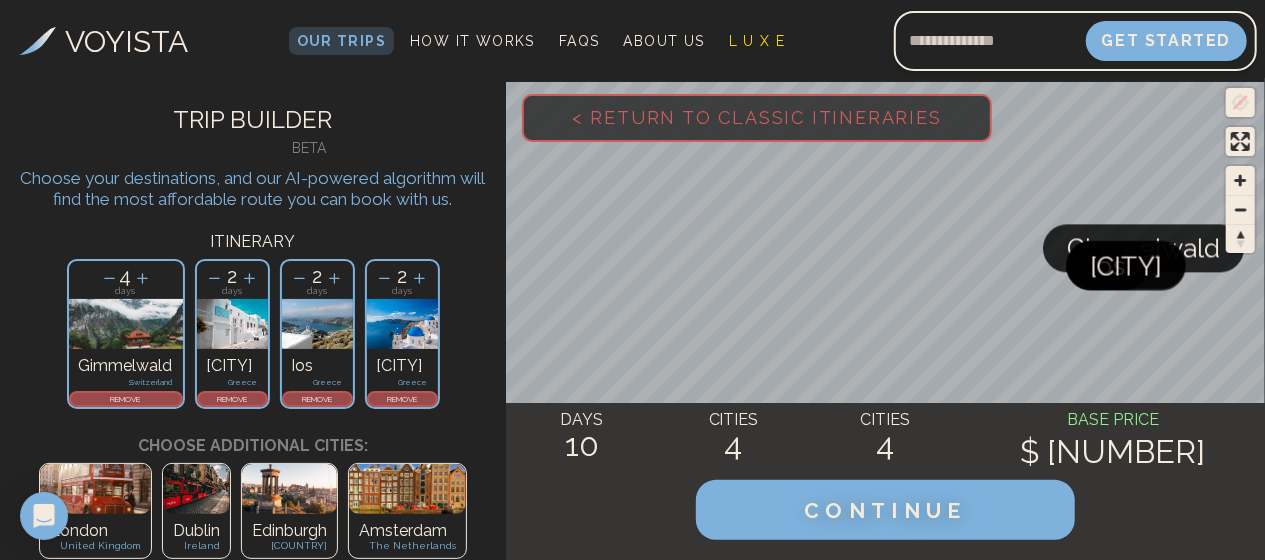 drag, startPoint x: 125, startPoint y: 281, endPoint x: 238, endPoint y: 278, distance: 113.03982 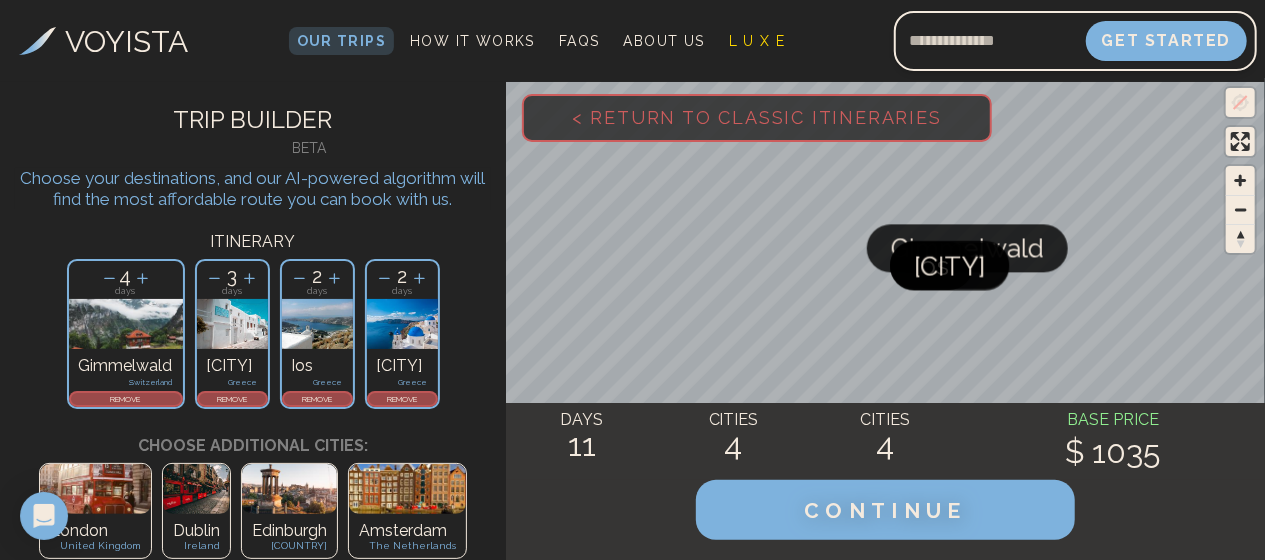 click 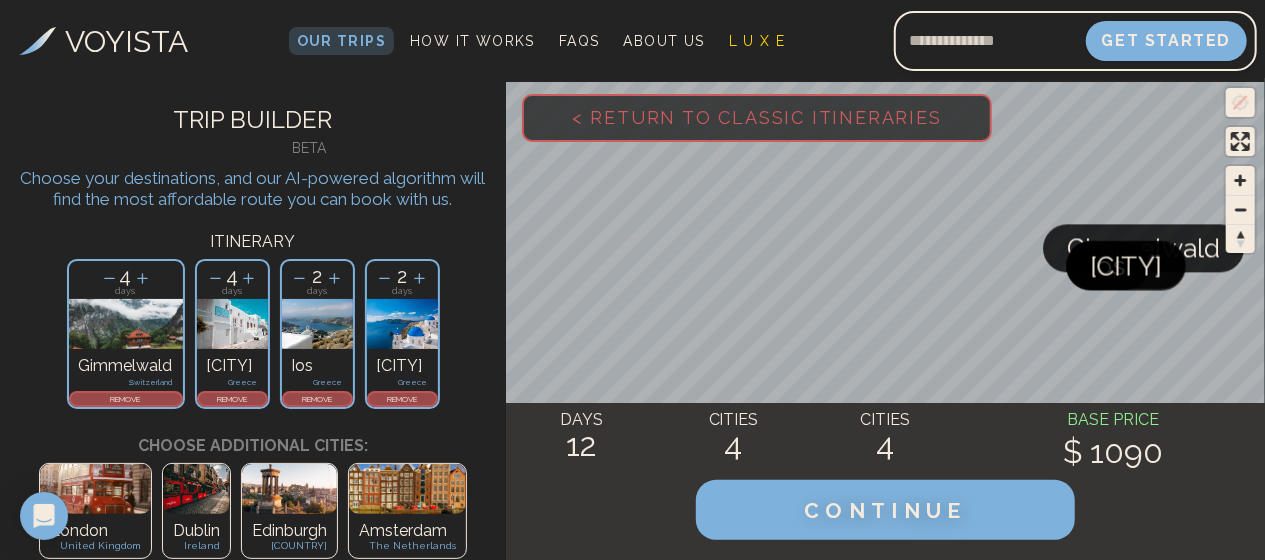 click 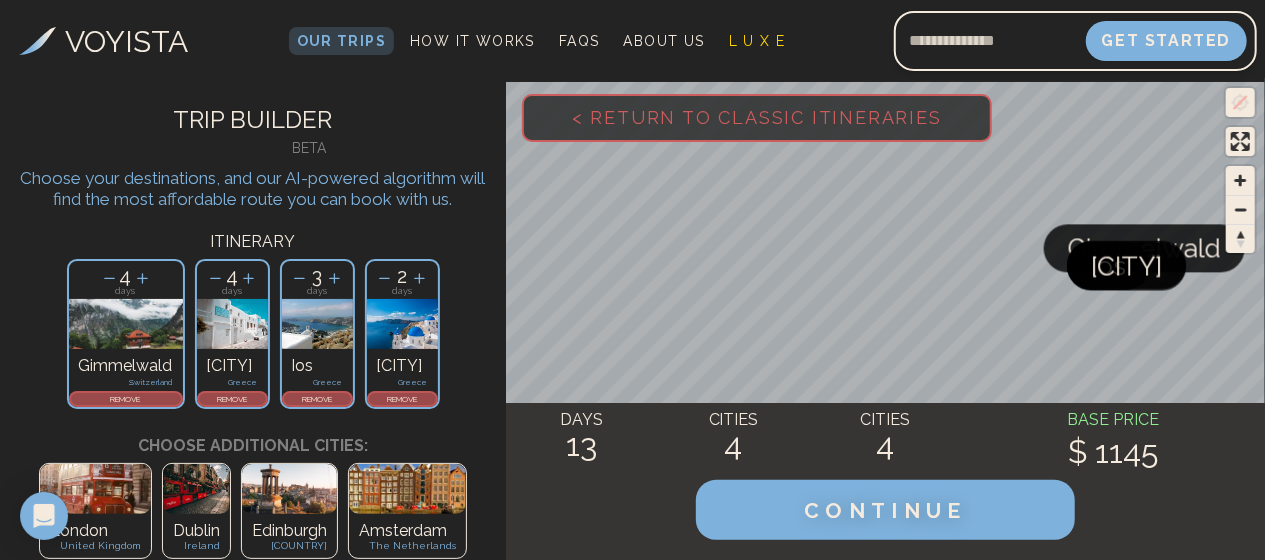 click 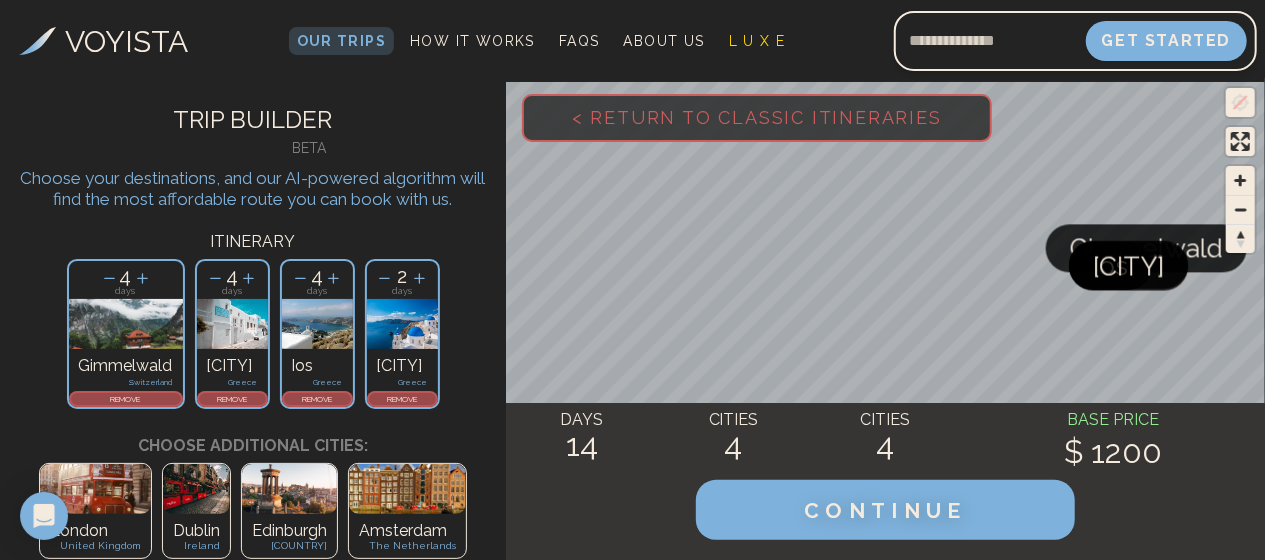 click 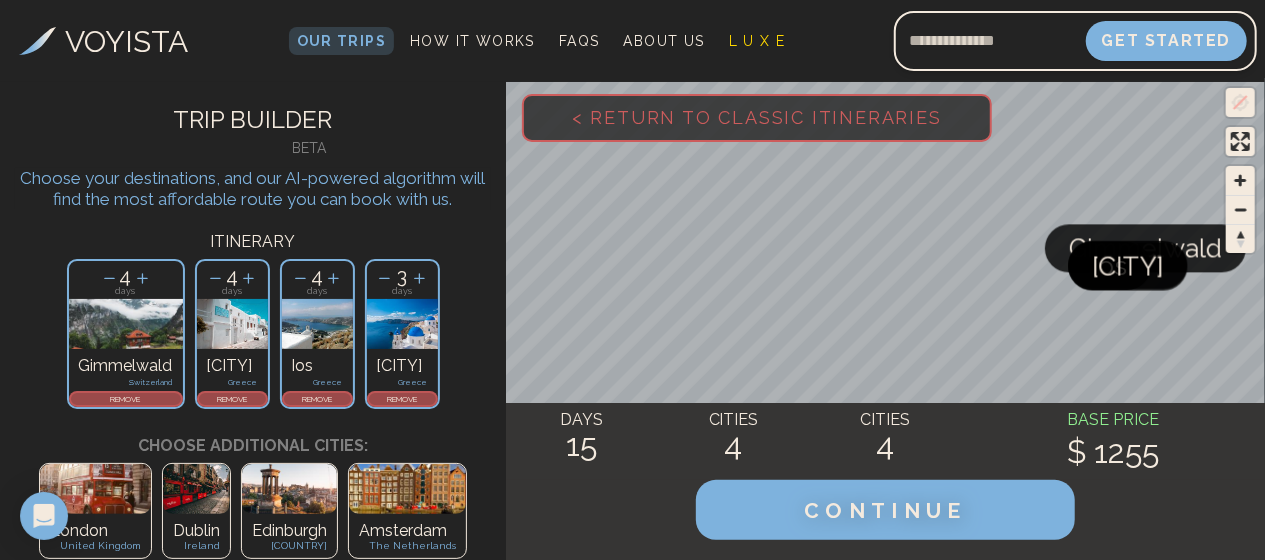 click 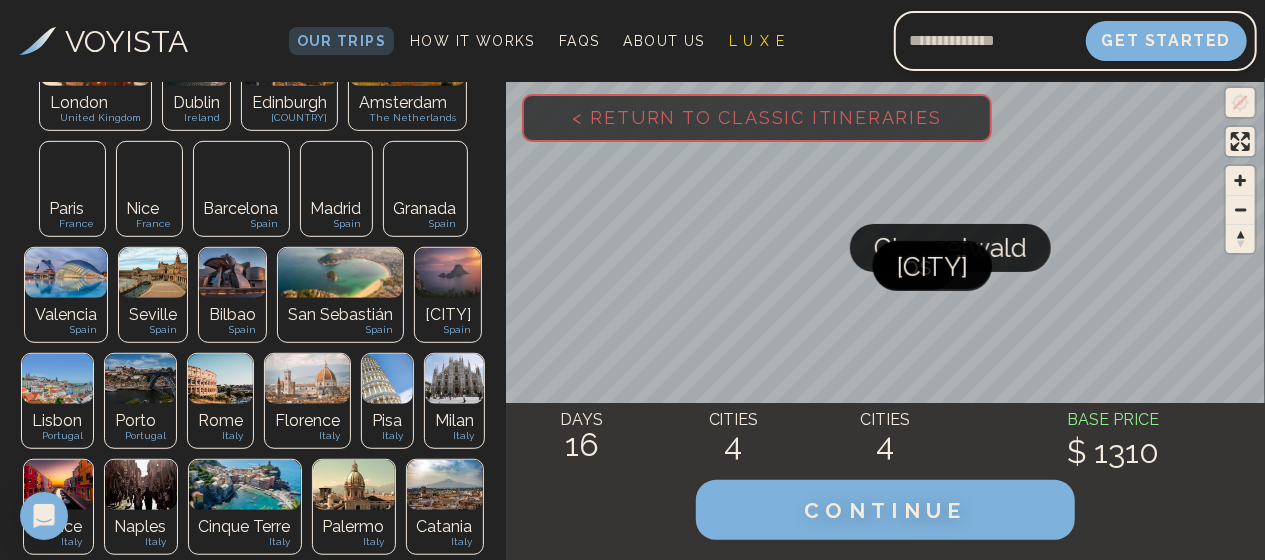 scroll, scrollTop: 430, scrollLeft: 0, axis: vertical 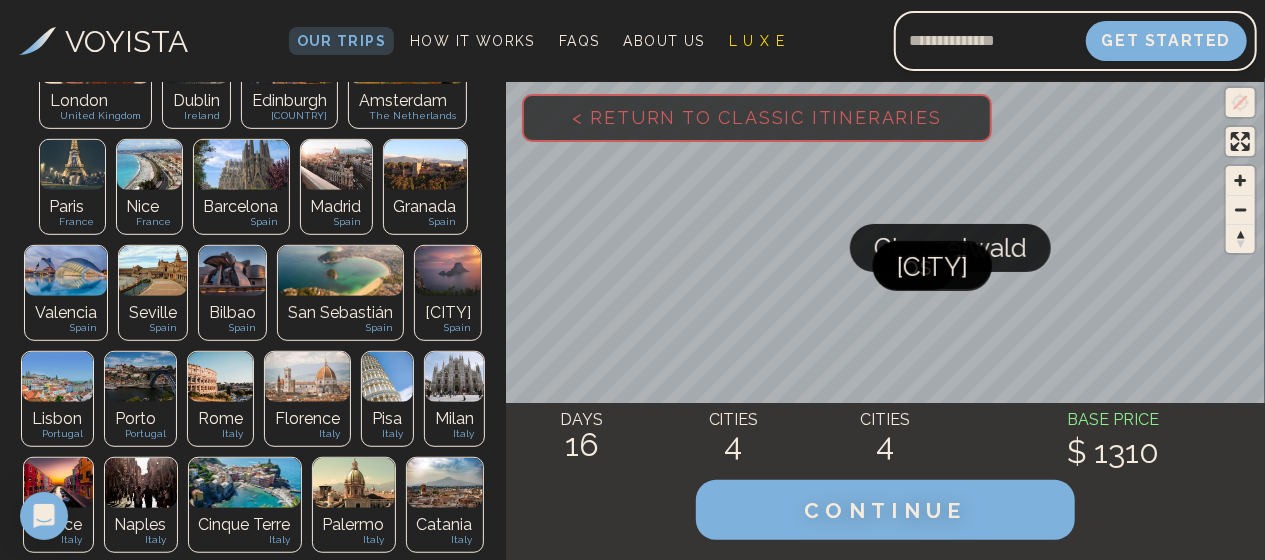click on "Cinque Terre Italy" at bounding box center (245, 530) 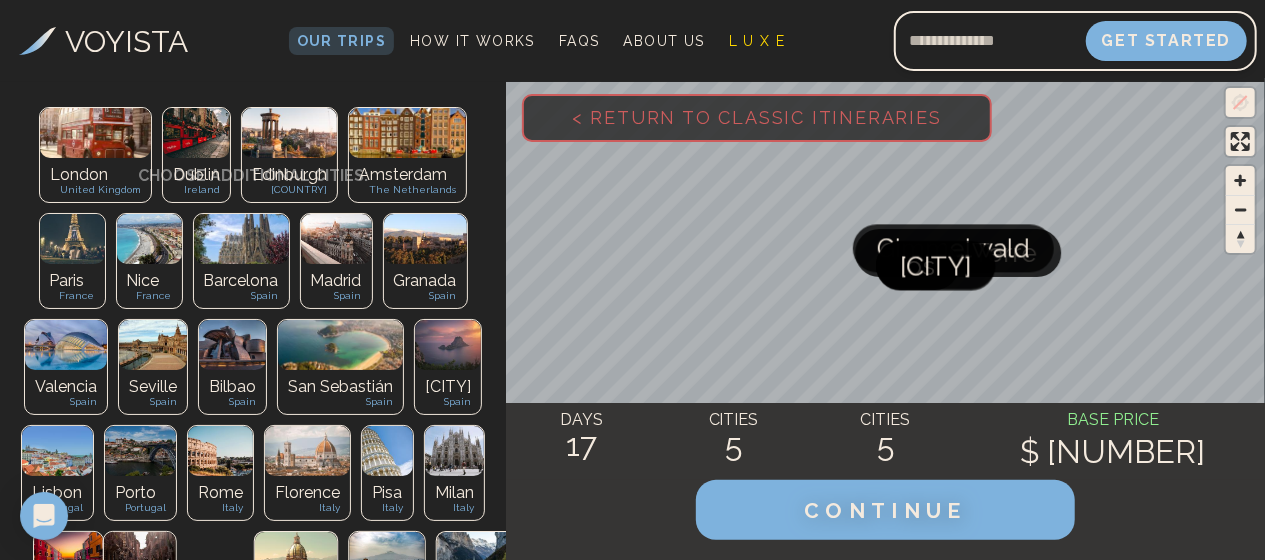 scroll, scrollTop: 590, scrollLeft: 0, axis: vertical 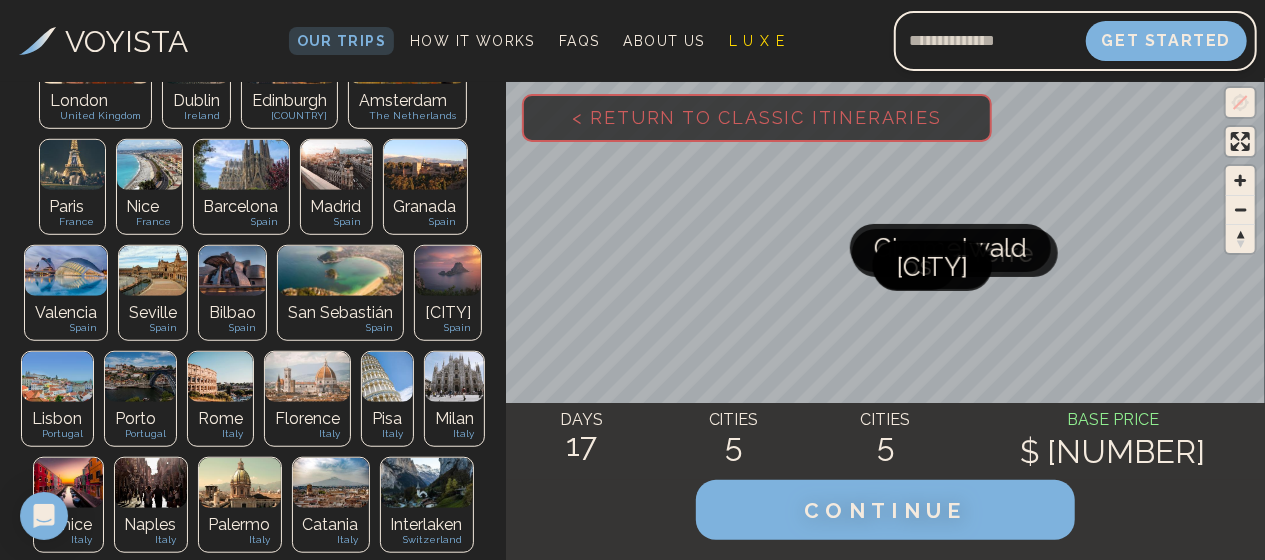 click at bounding box center [331, 483] 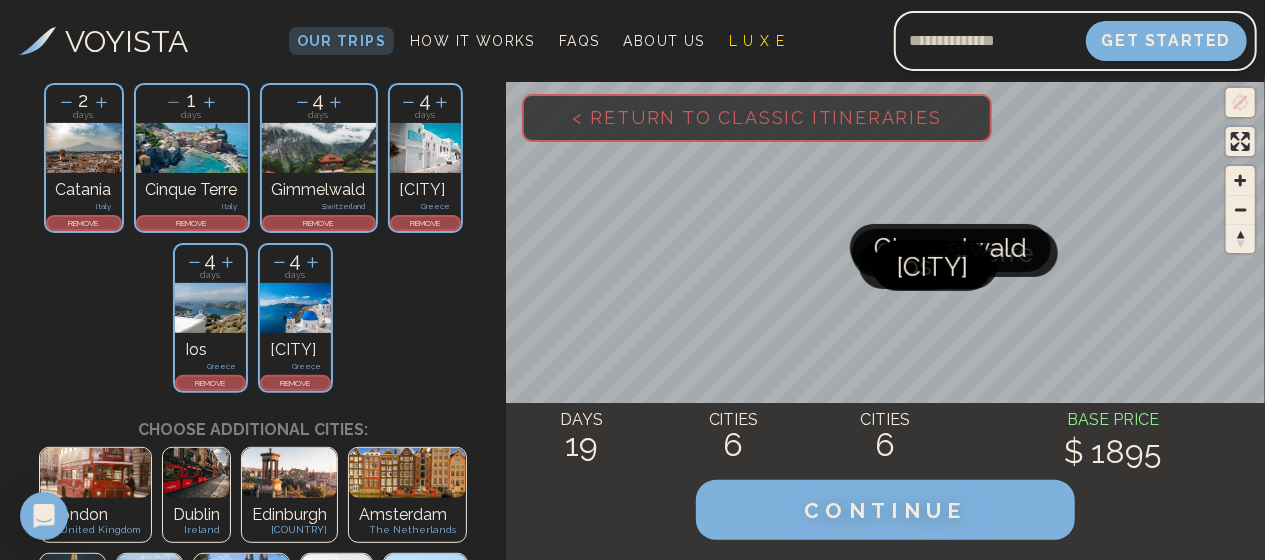 scroll, scrollTop: 174, scrollLeft: 0, axis: vertical 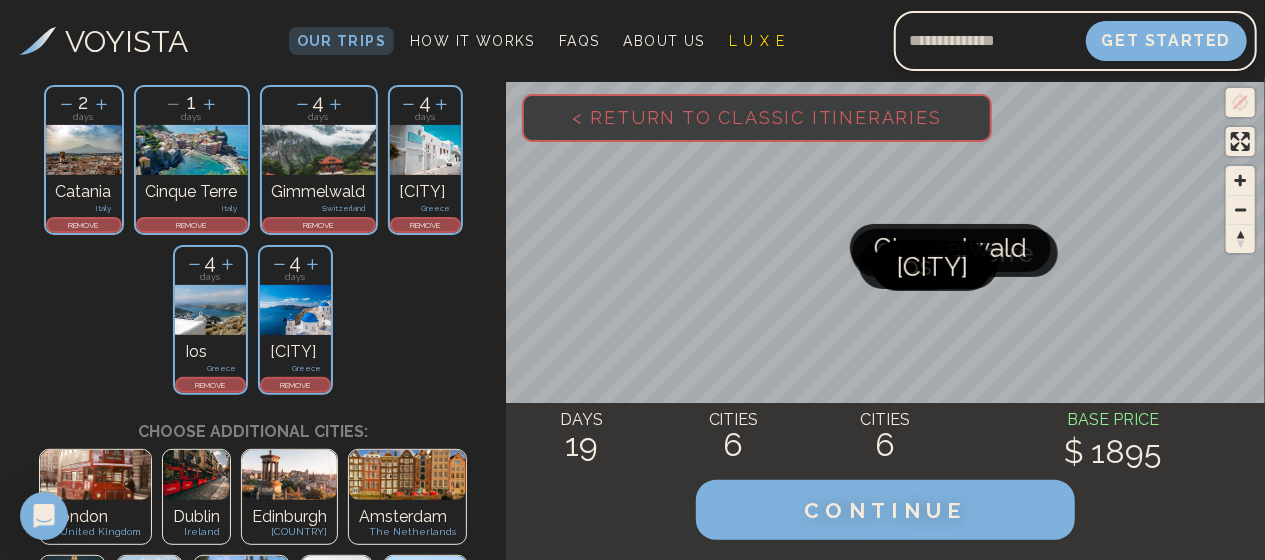 click on "REMOVE" at bounding box center [84, 225] 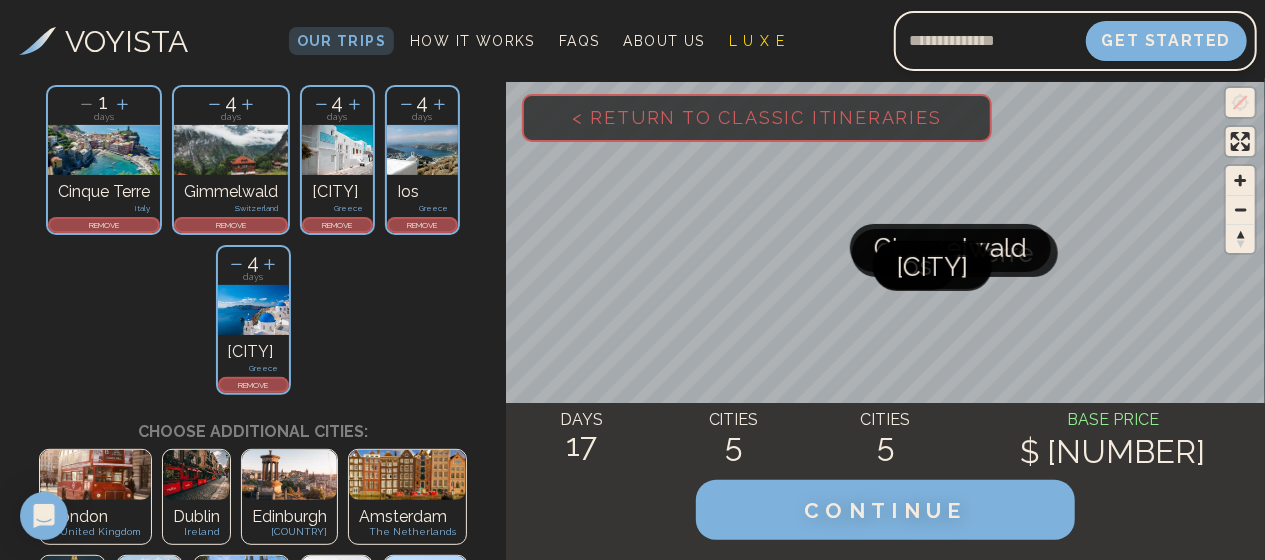 click 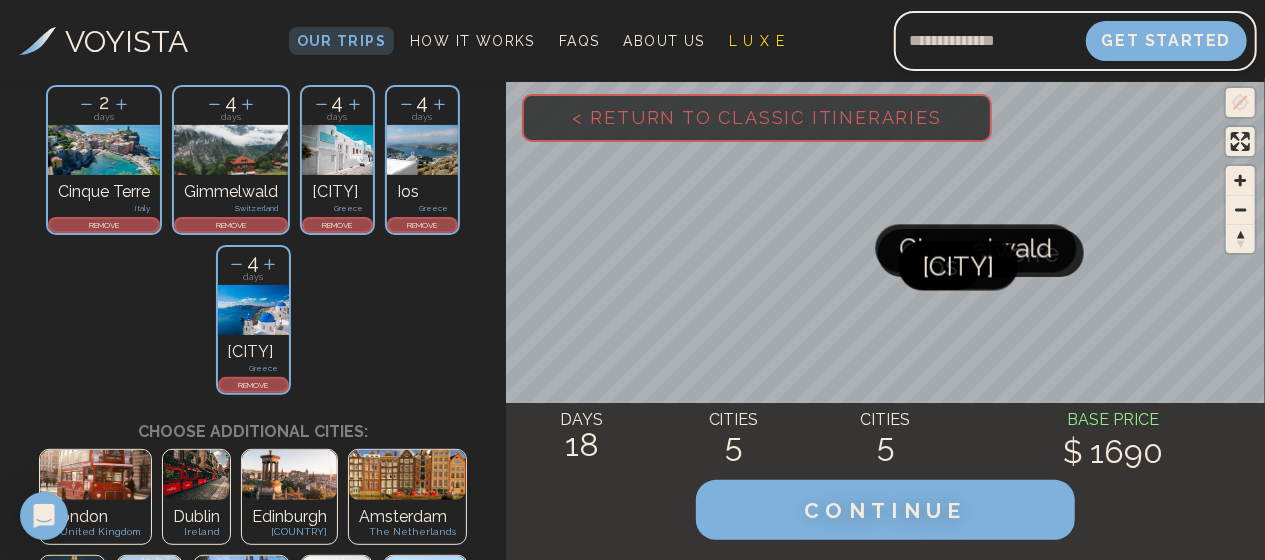click 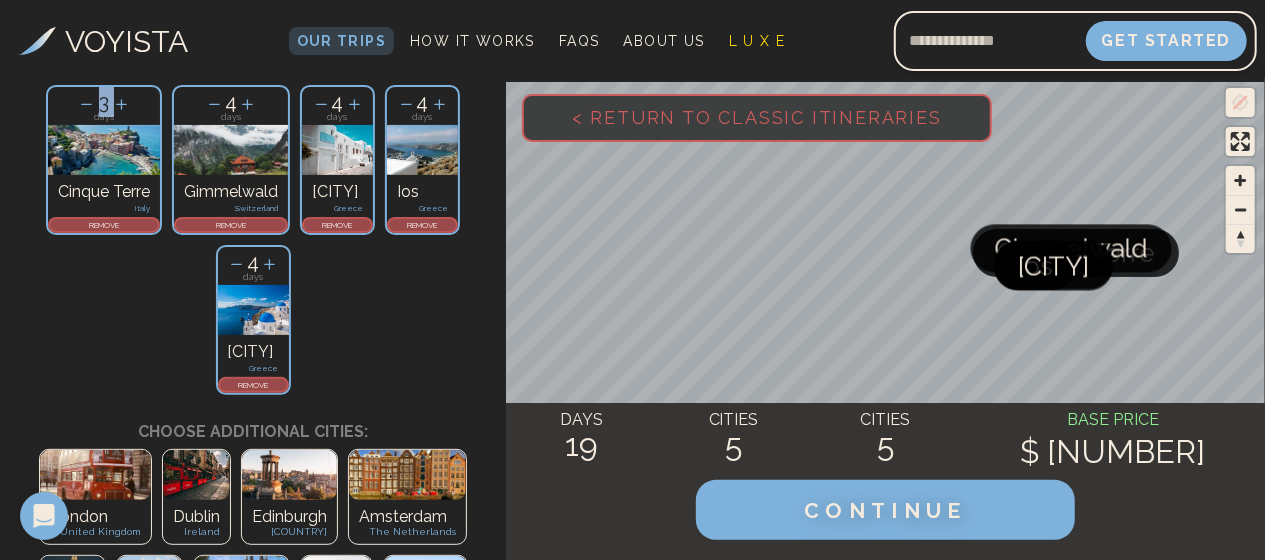 click 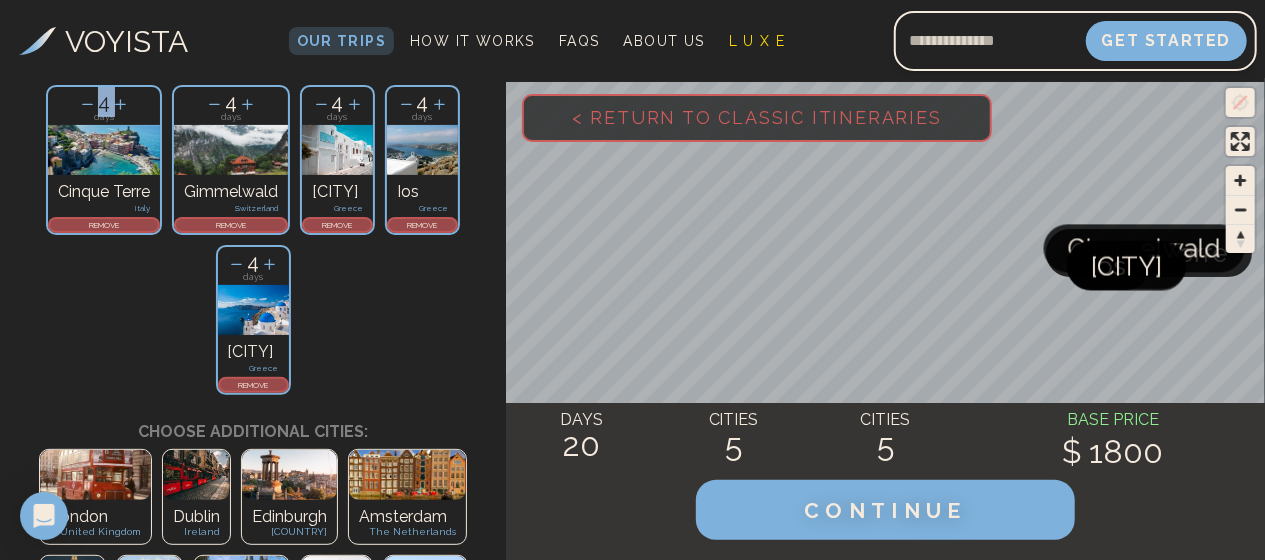 click 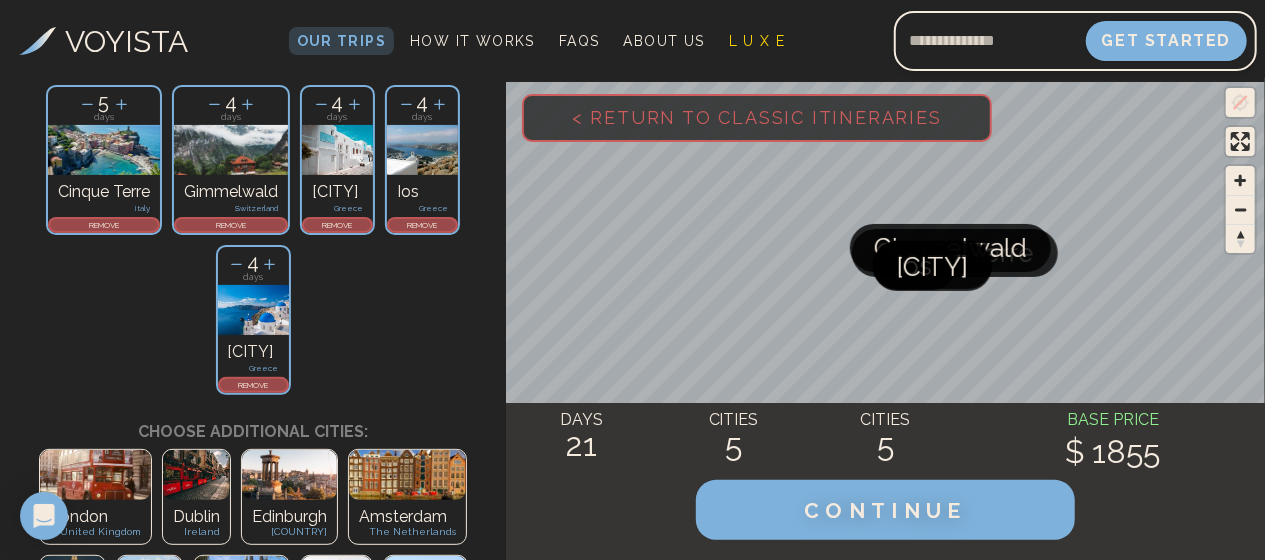 click 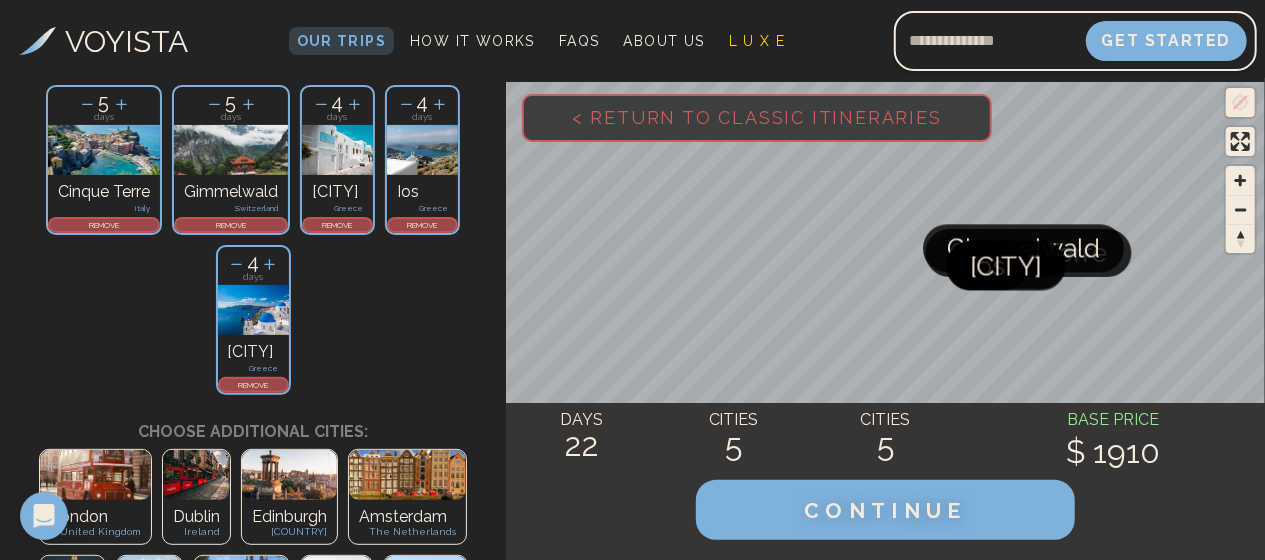 click 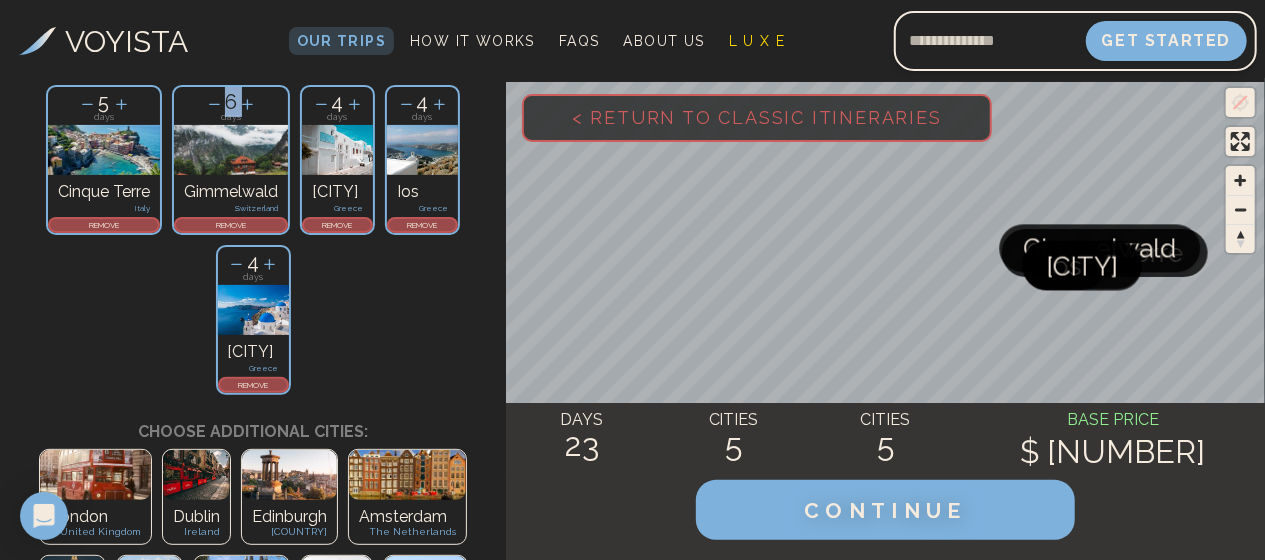 click 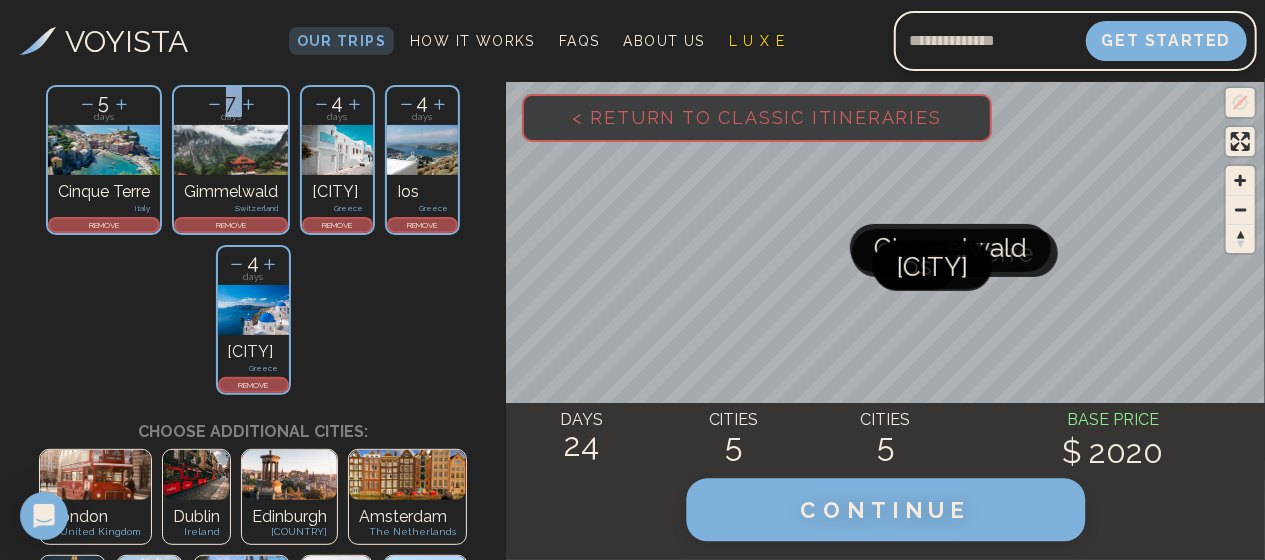 click on "CONTINUE" at bounding box center [885, 510] 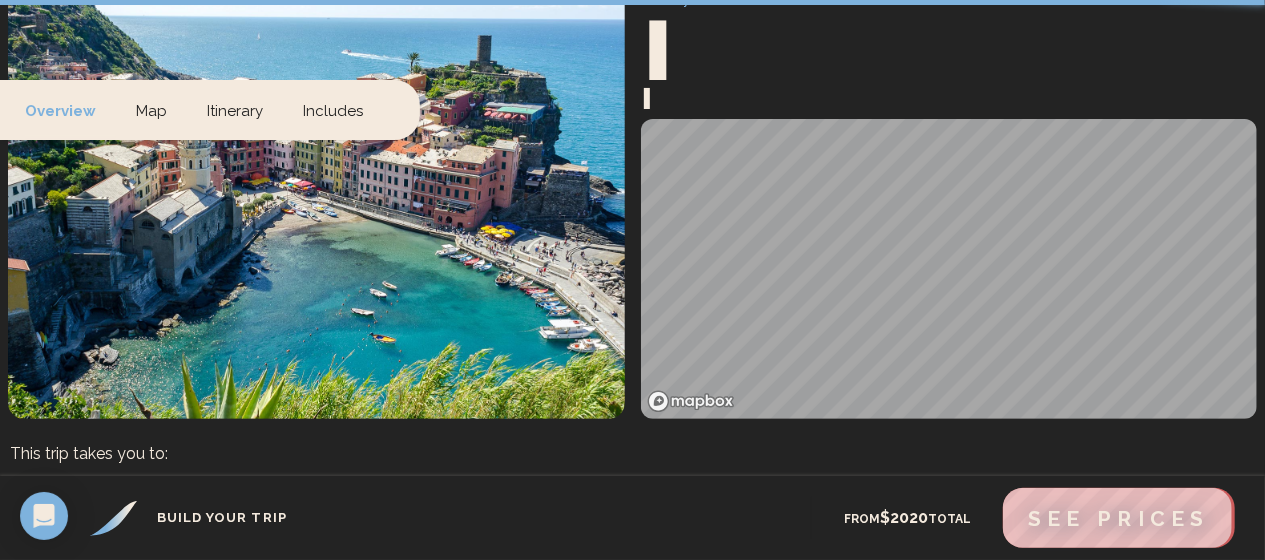 scroll, scrollTop: 80, scrollLeft: 0, axis: vertical 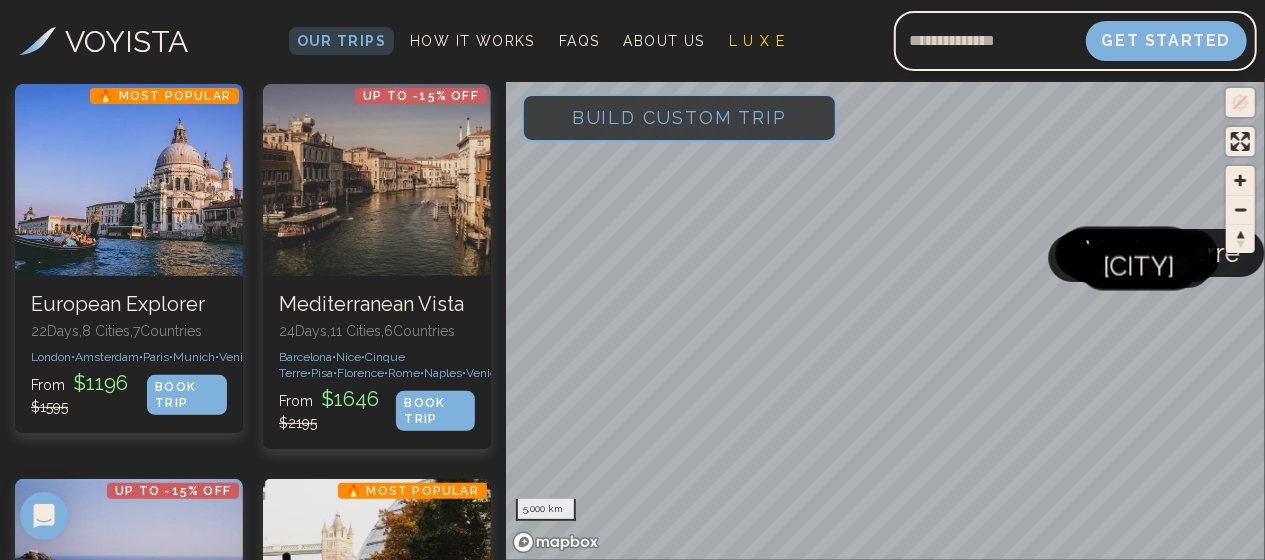 click on "Build Custom Trip" at bounding box center (679, 118) 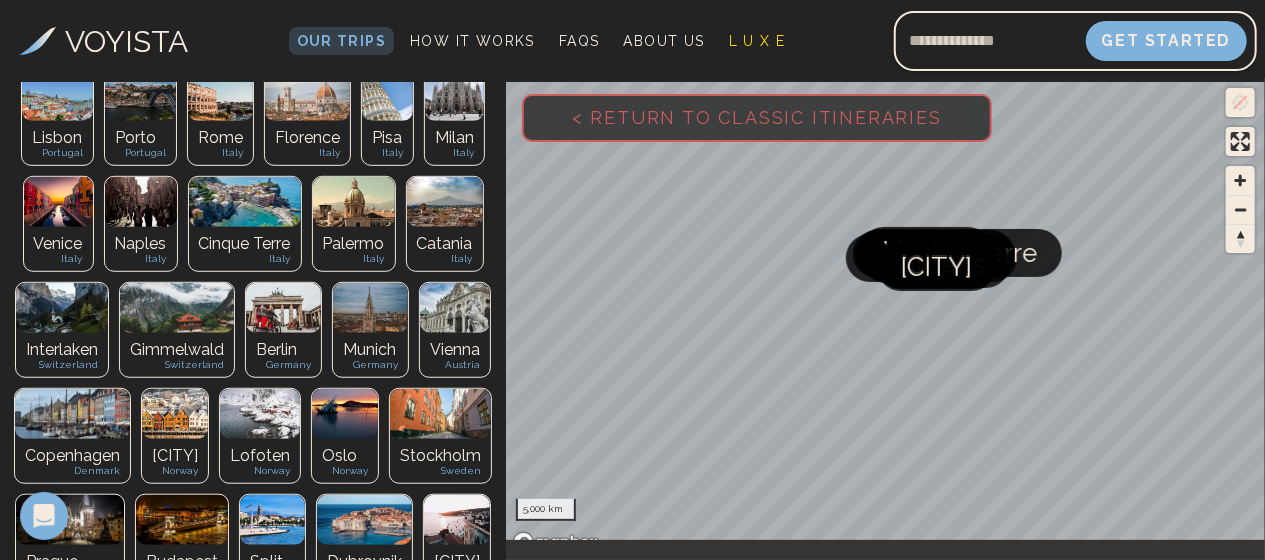 click at bounding box center (177, 308) 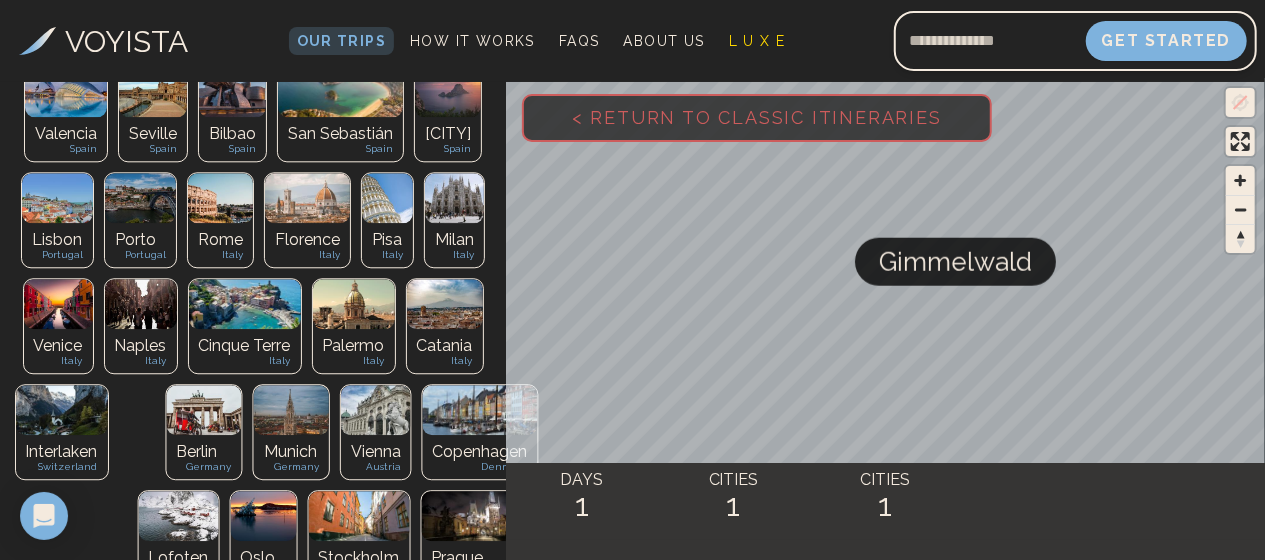 scroll, scrollTop: 711, scrollLeft: 0, axis: vertical 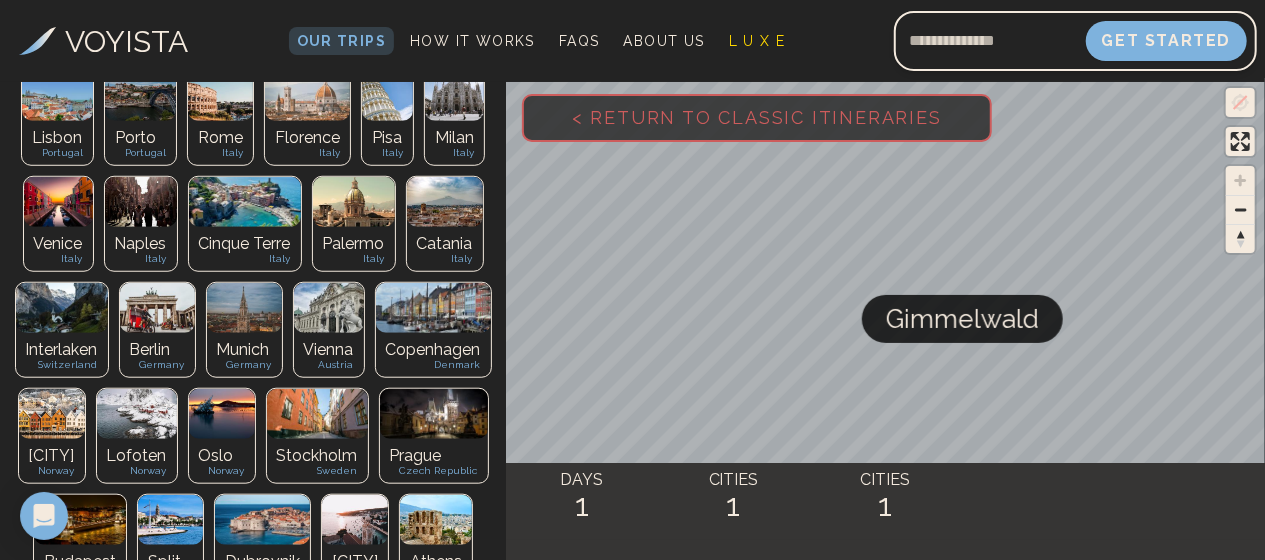 click on "Switzerland" at bounding box center [62, 364] 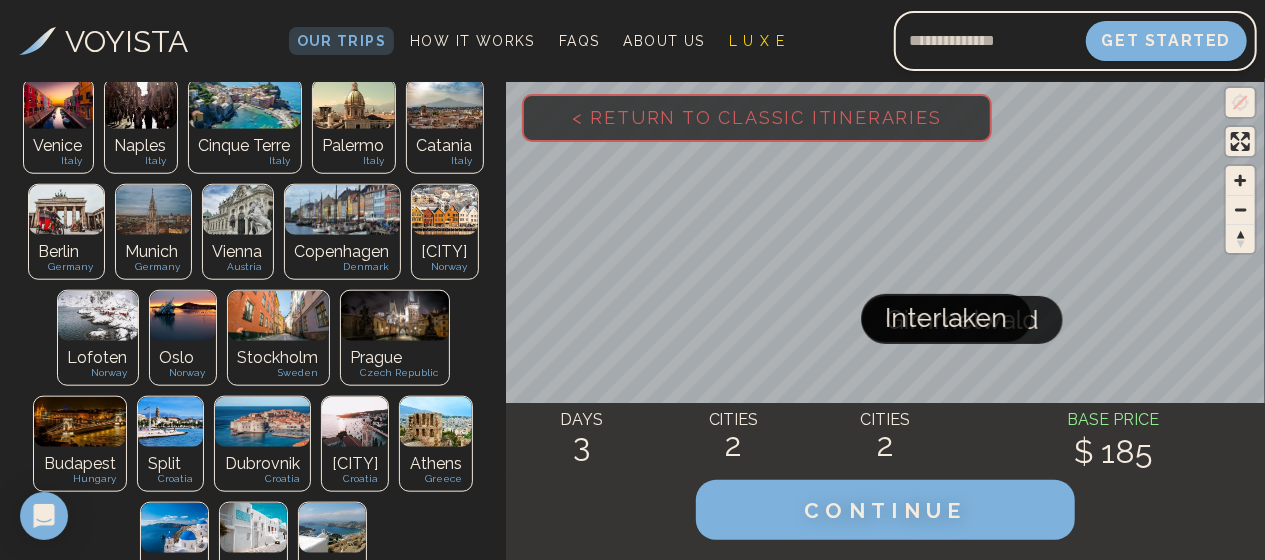 scroll, scrollTop: 834, scrollLeft: 0, axis: vertical 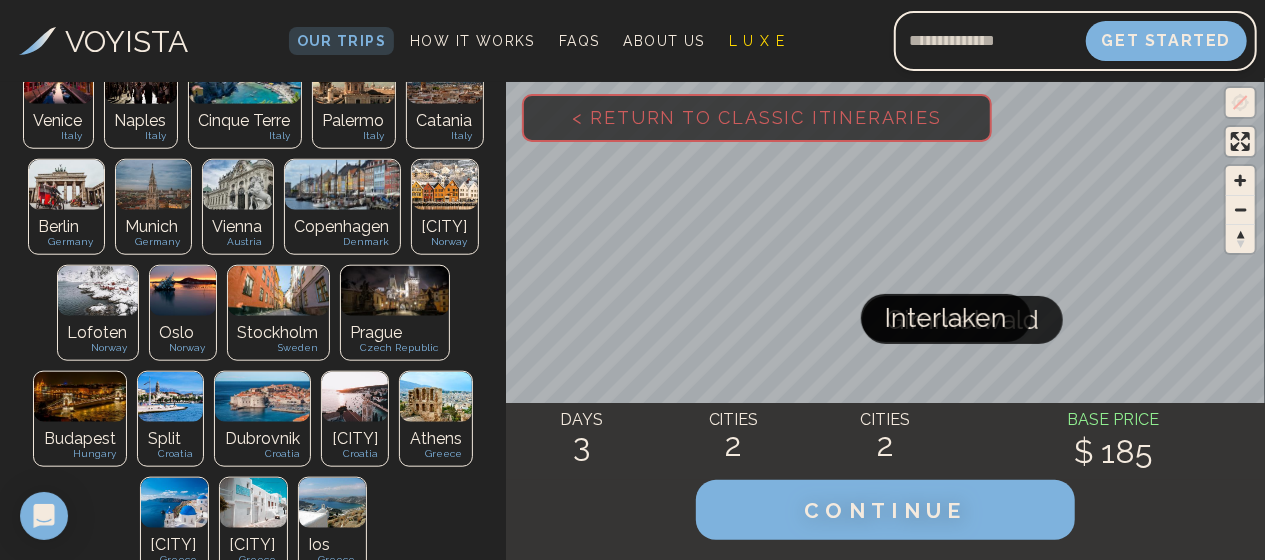 click at bounding box center (253, 503) 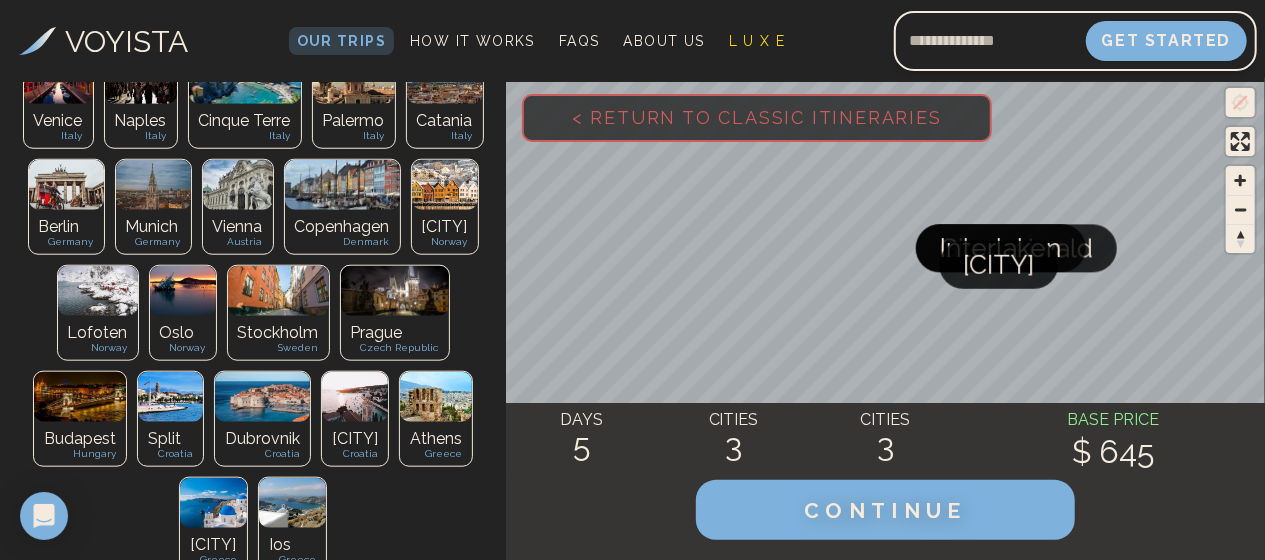 click at bounding box center [213, 503] 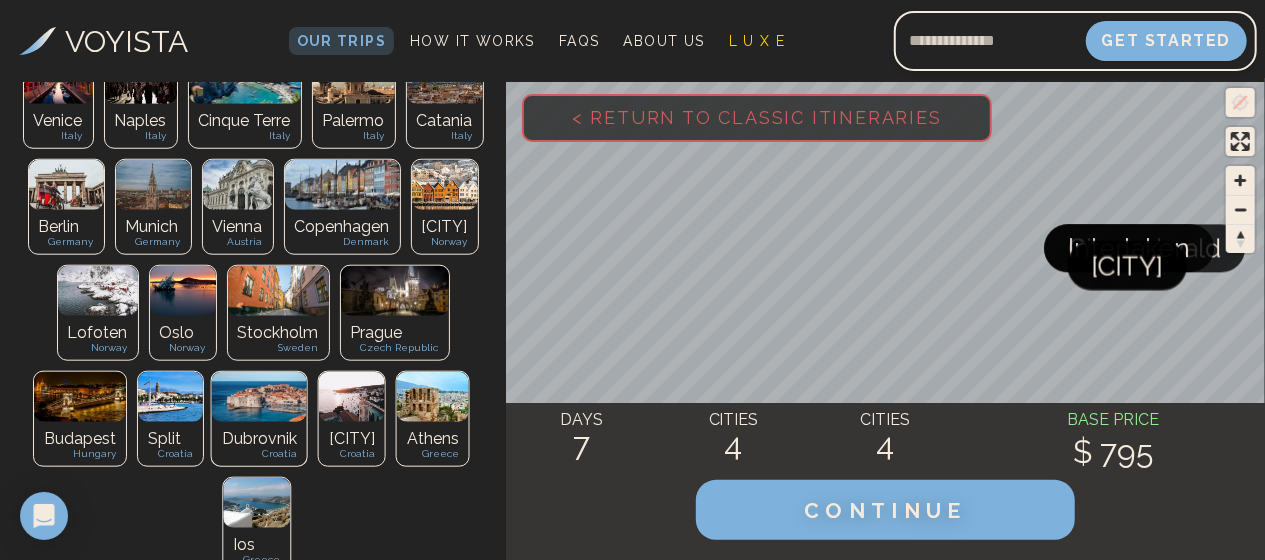 click at bounding box center [256, 503] 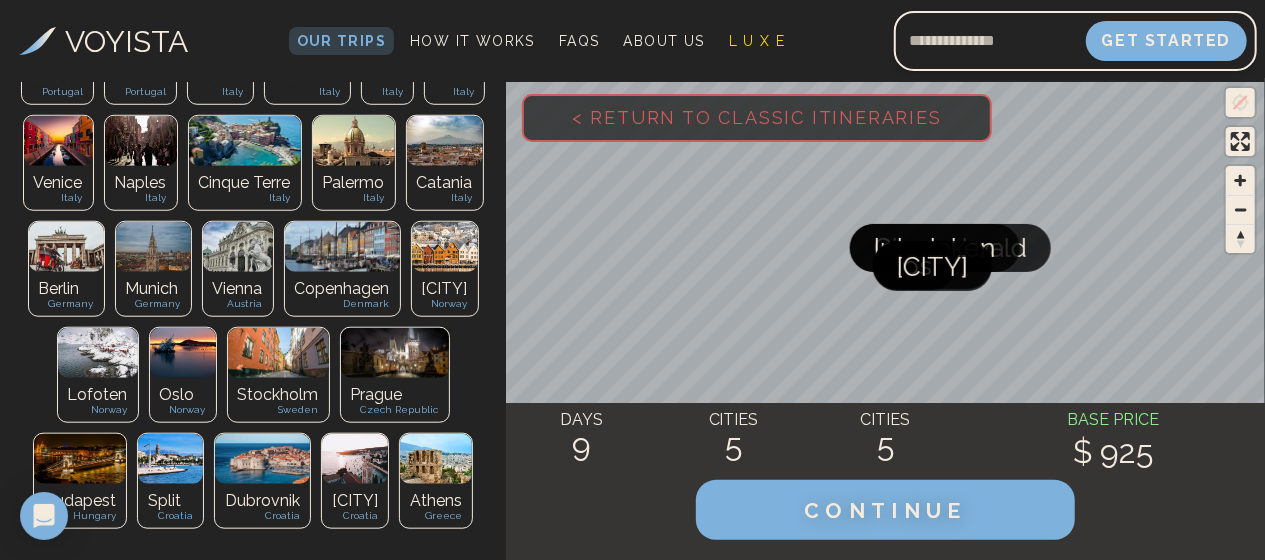 scroll, scrollTop: 771, scrollLeft: 0, axis: vertical 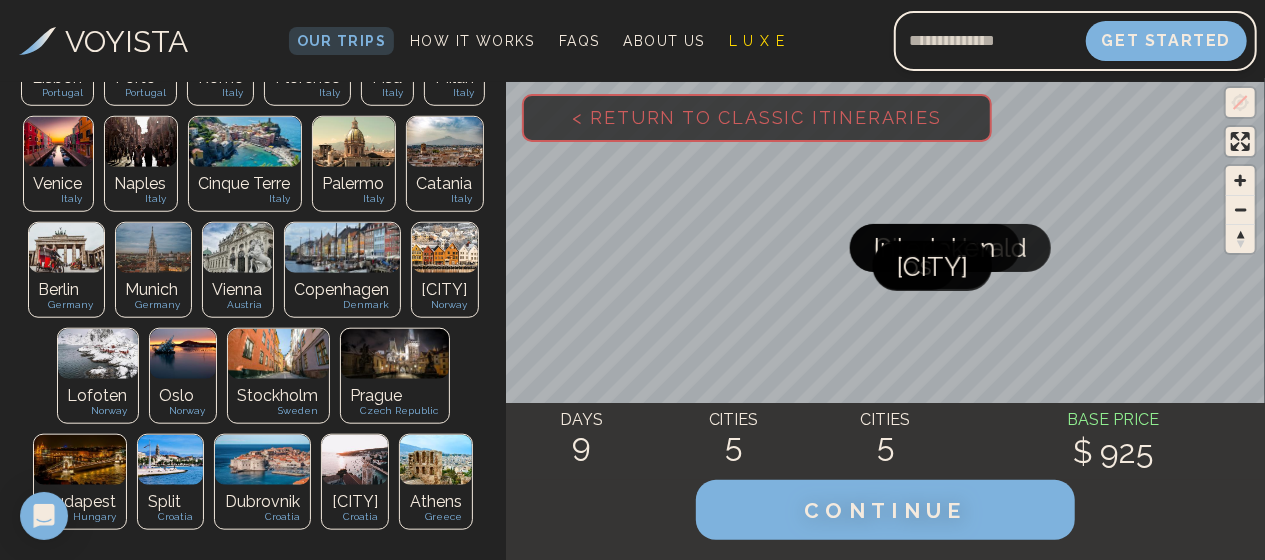 click on "Cinque Terre" at bounding box center (245, 184) 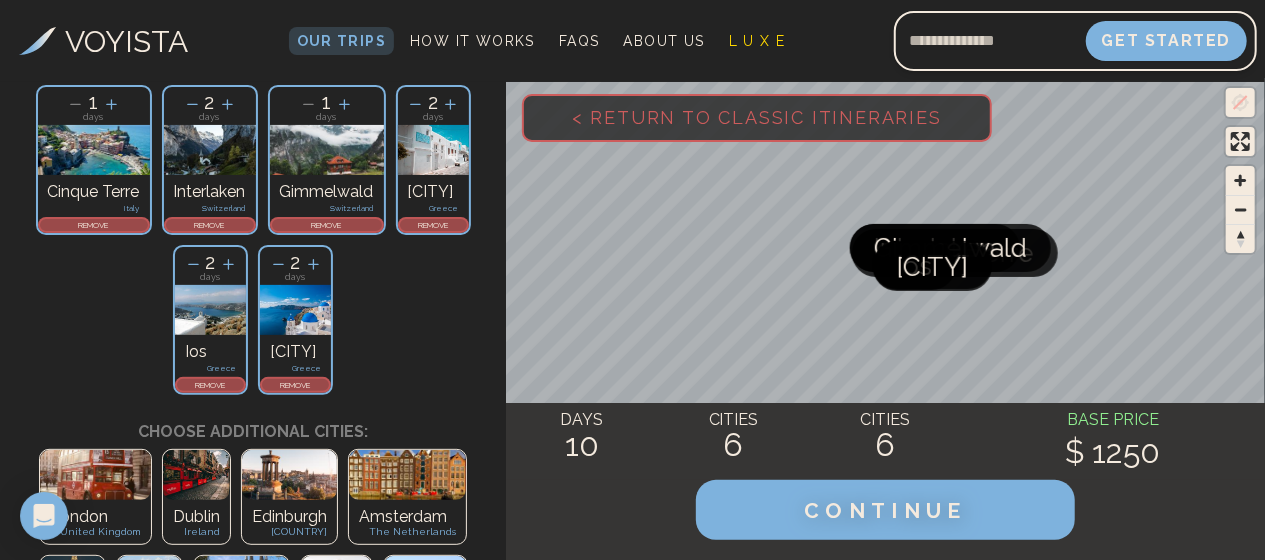 scroll, scrollTop: 173, scrollLeft: 0, axis: vertical 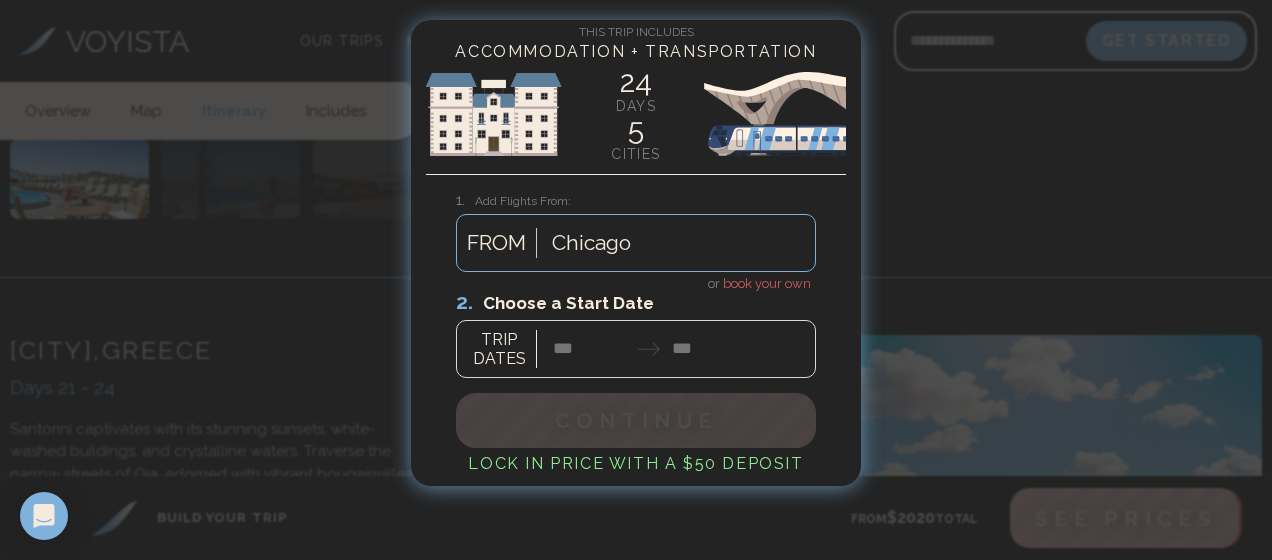 click on "Chicago FROM" at bounding box center [636, 243] 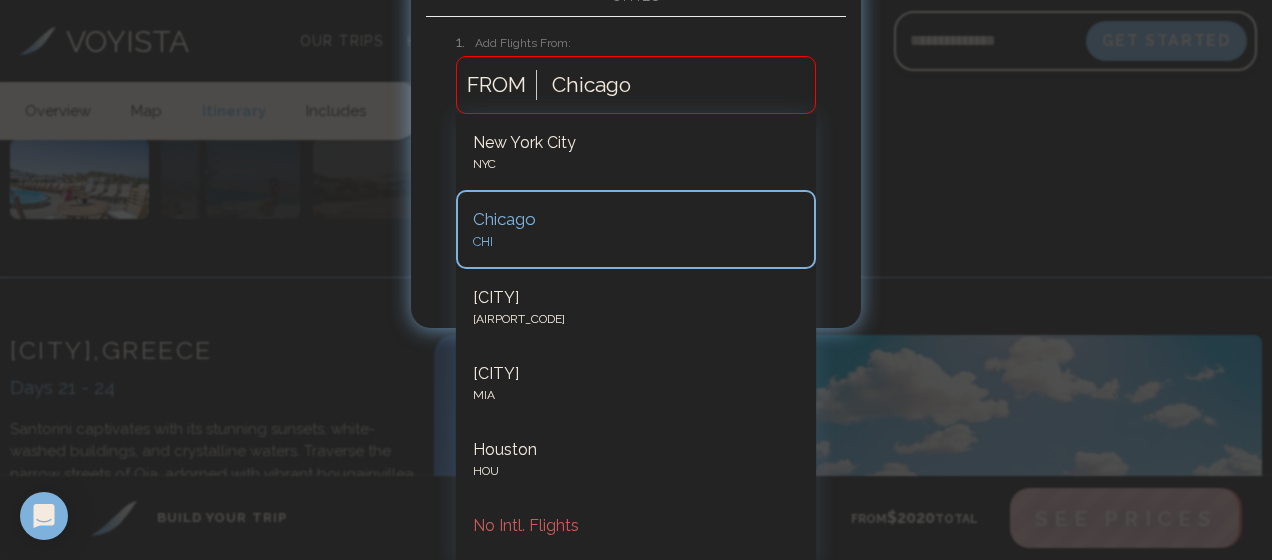 scroll, scrollTop: 164, scrollLeft: 0, axis: vertical 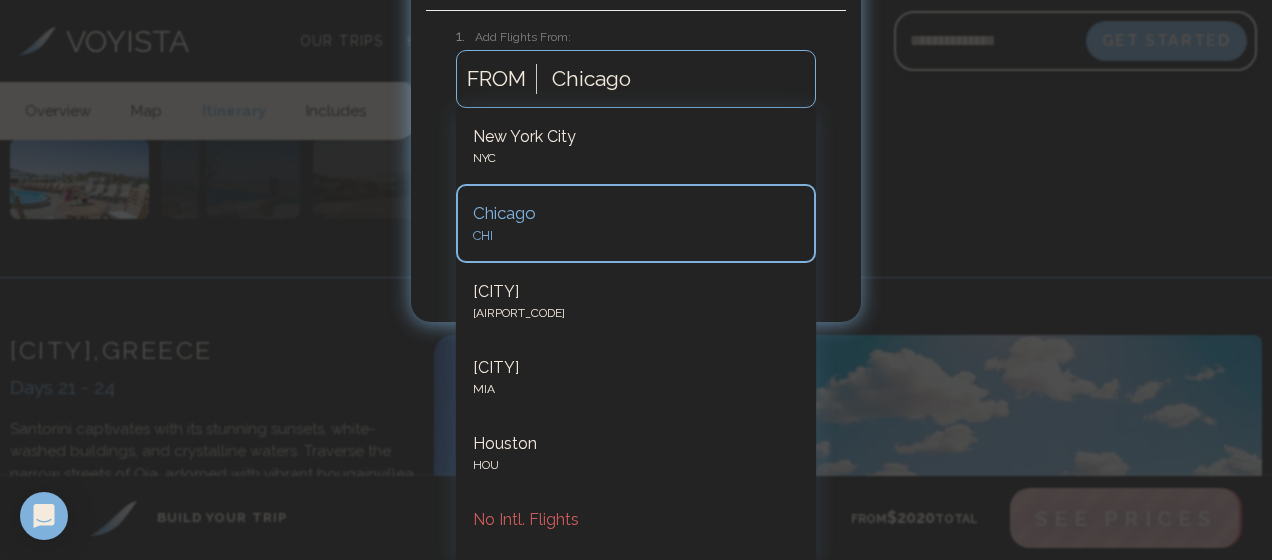 click on "CHI" at bounding box center (636, 236) 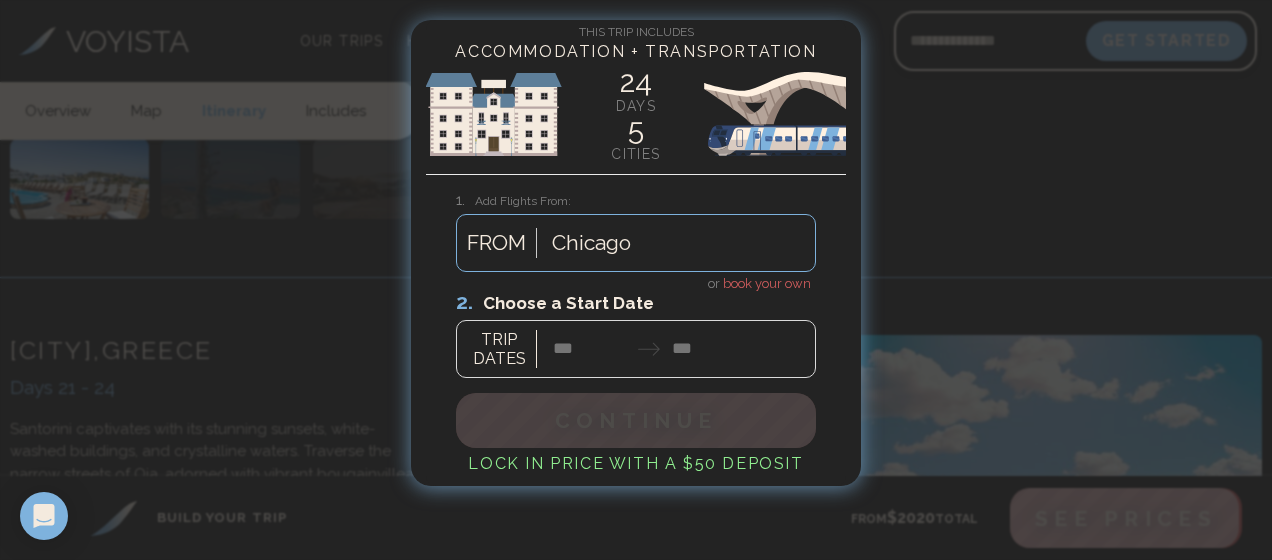 scroll, scrollTop: 0, scrollLeft: 0, axis: both 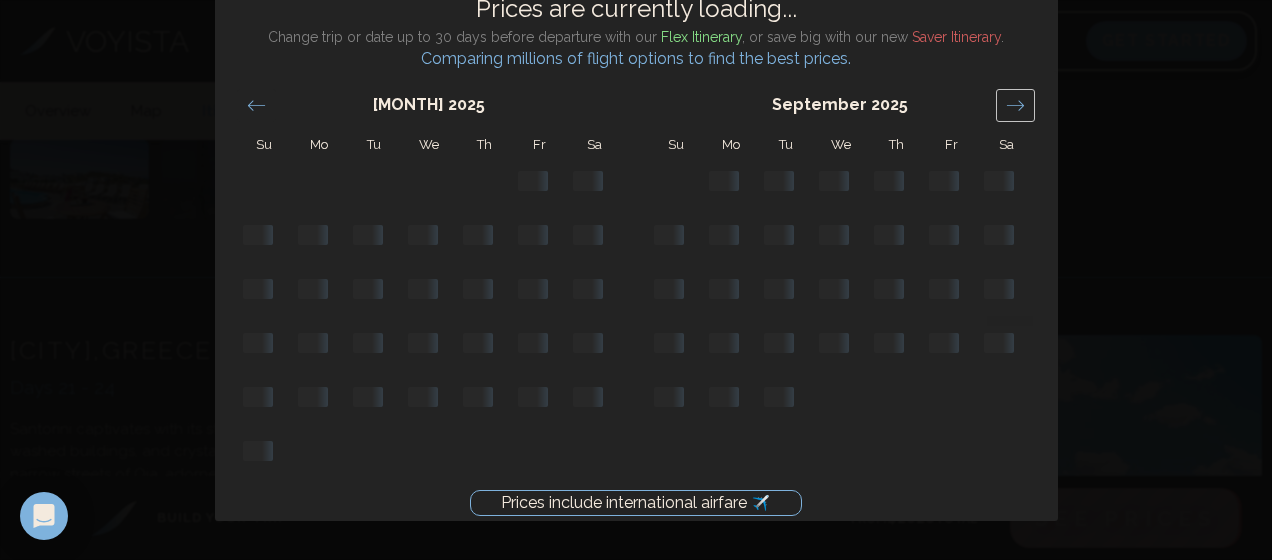 click at bounding box center (1015, 105) 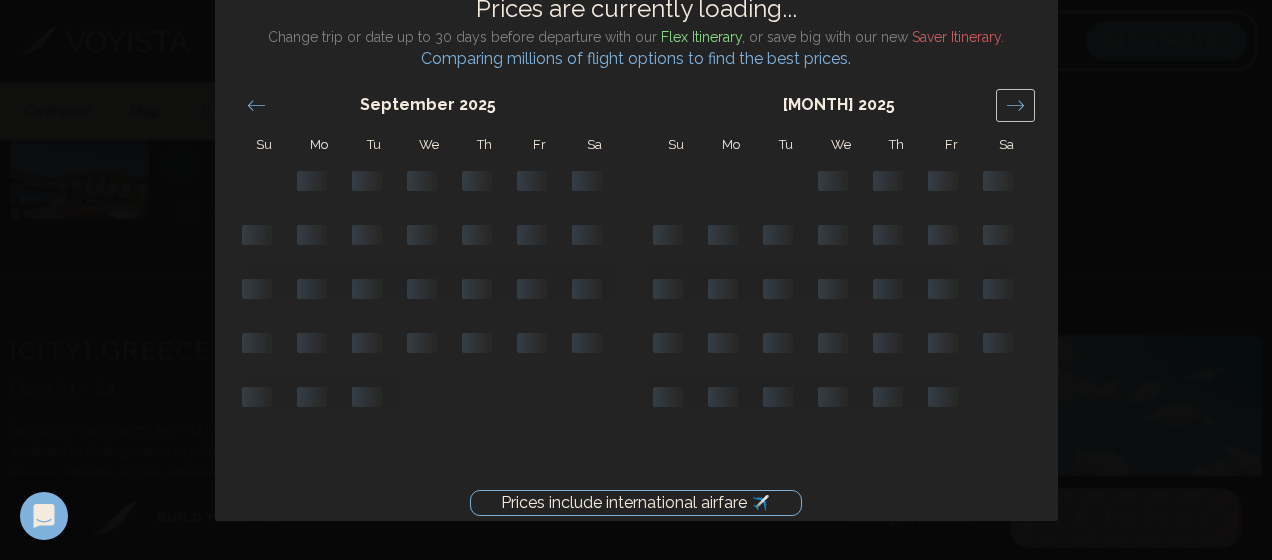 click at bounding box center (1015, 105) 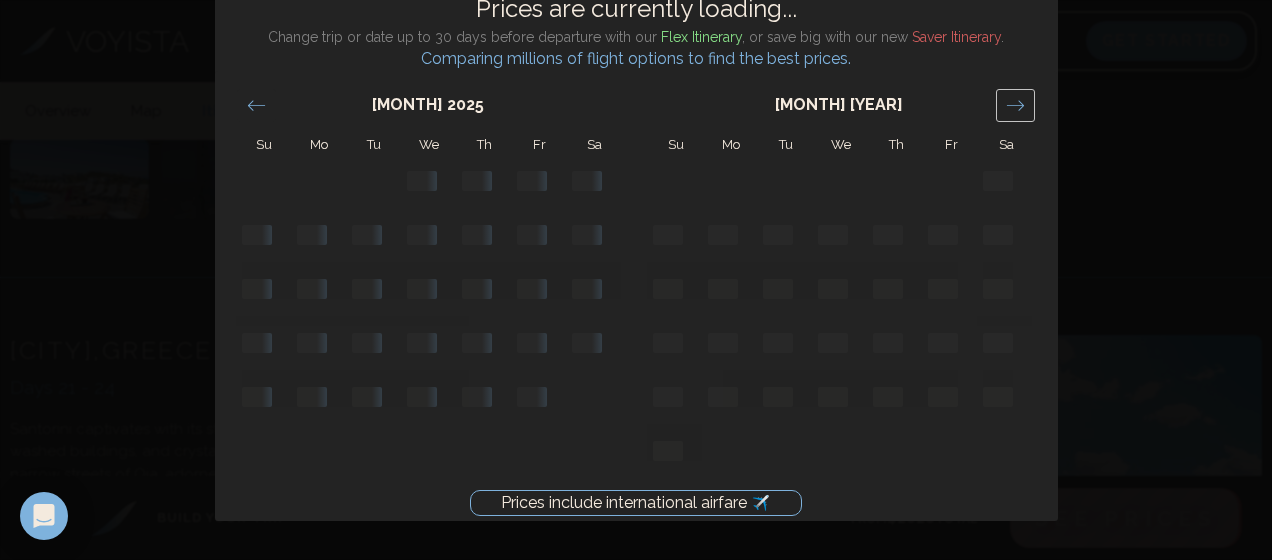 click at bounding box center [1015, 105] 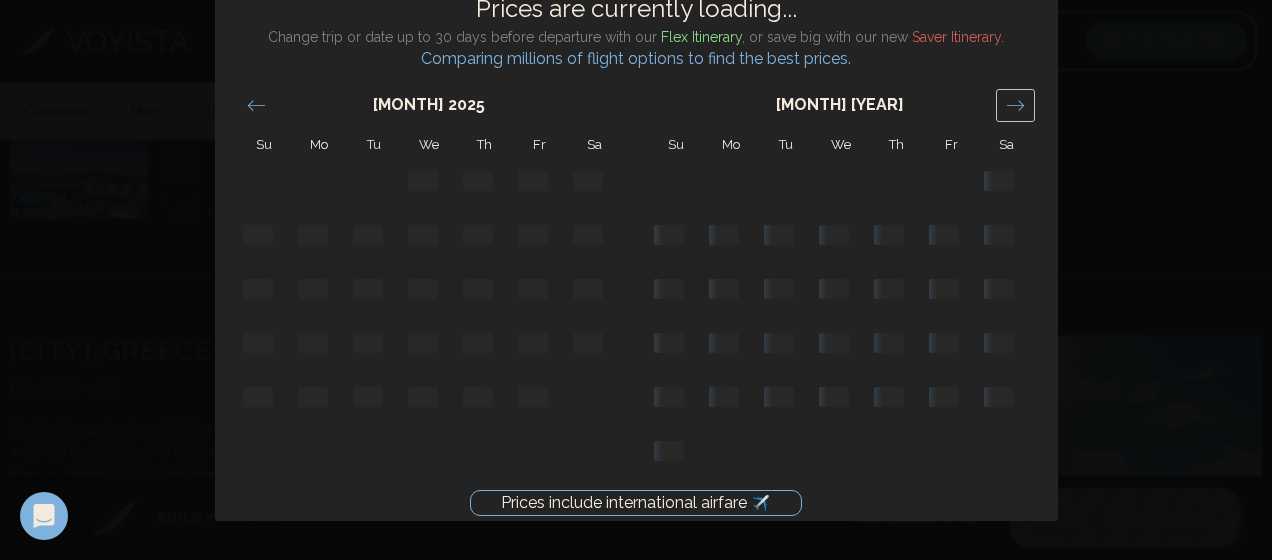 click at bounding box center (1015, 105) 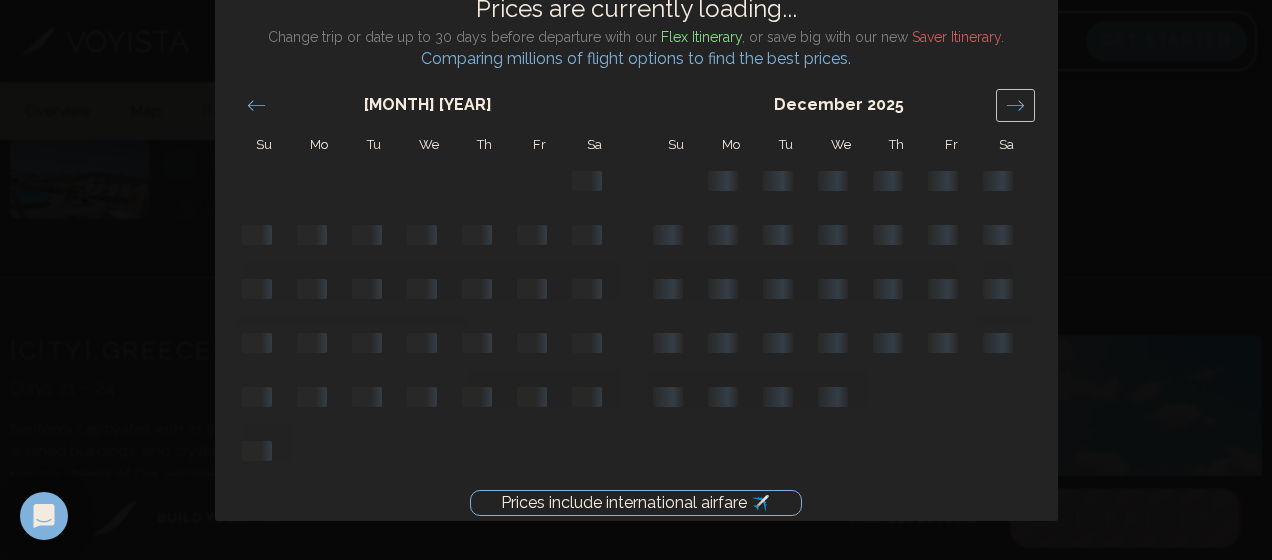click at bounding box center [1015, 105] 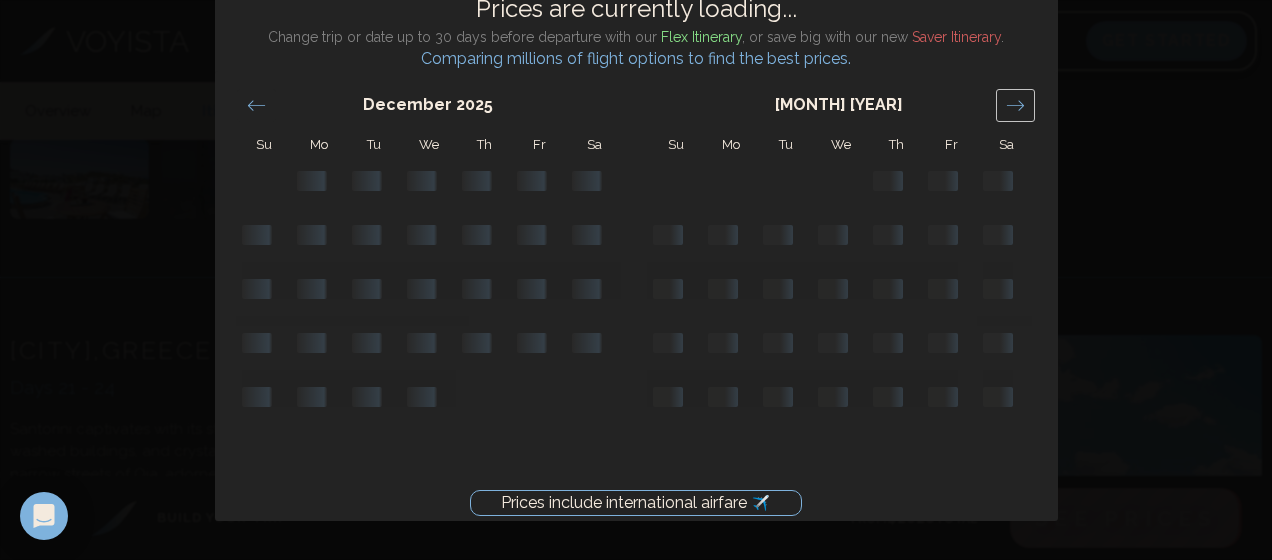 click at bounding box center [1015, 105] 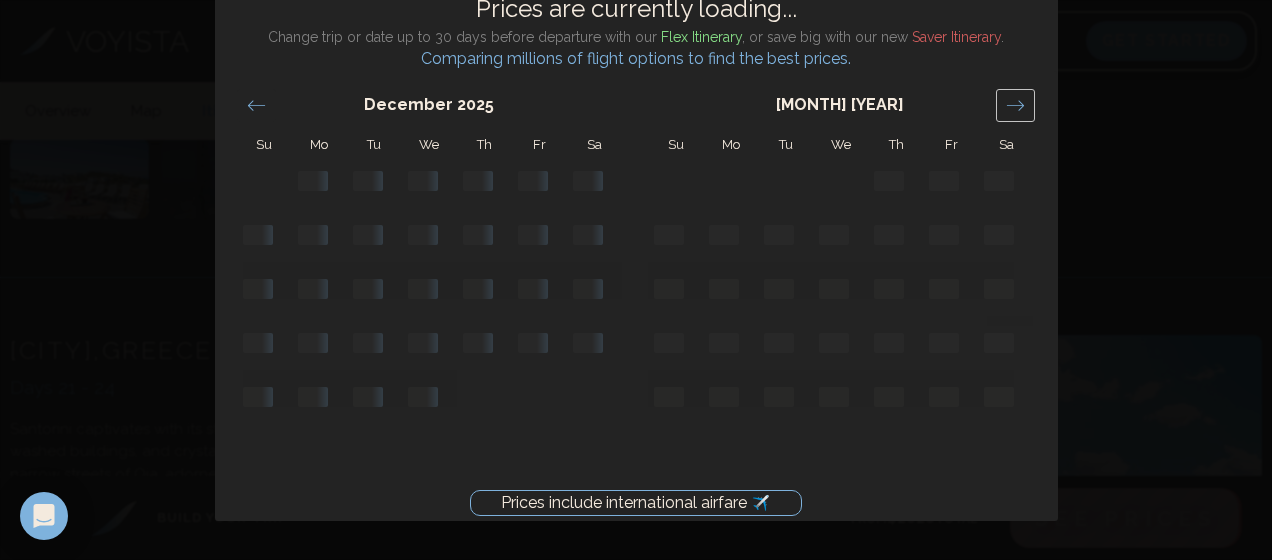 click at bounding box center (1015, 105) 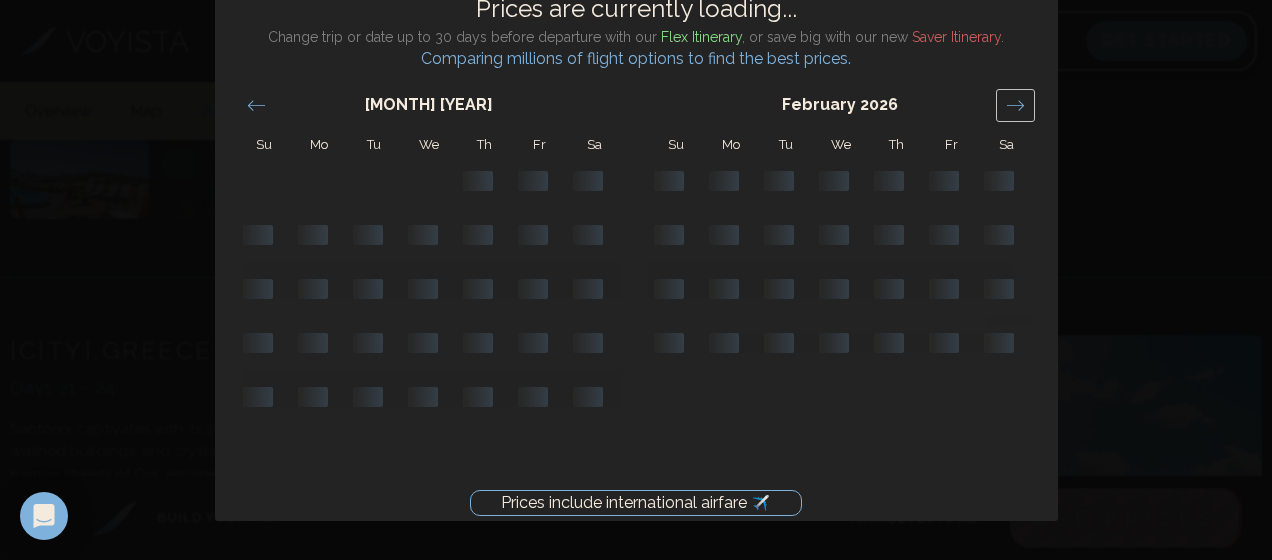 click at bounding box center [1015, 105] 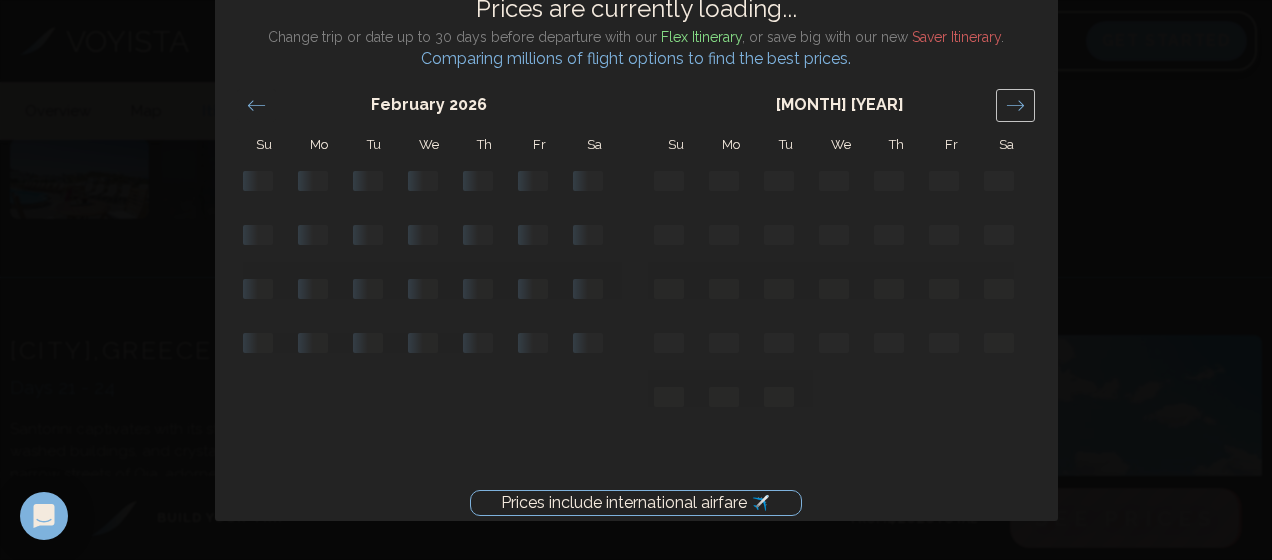 click at bounding box center [1015, 105] 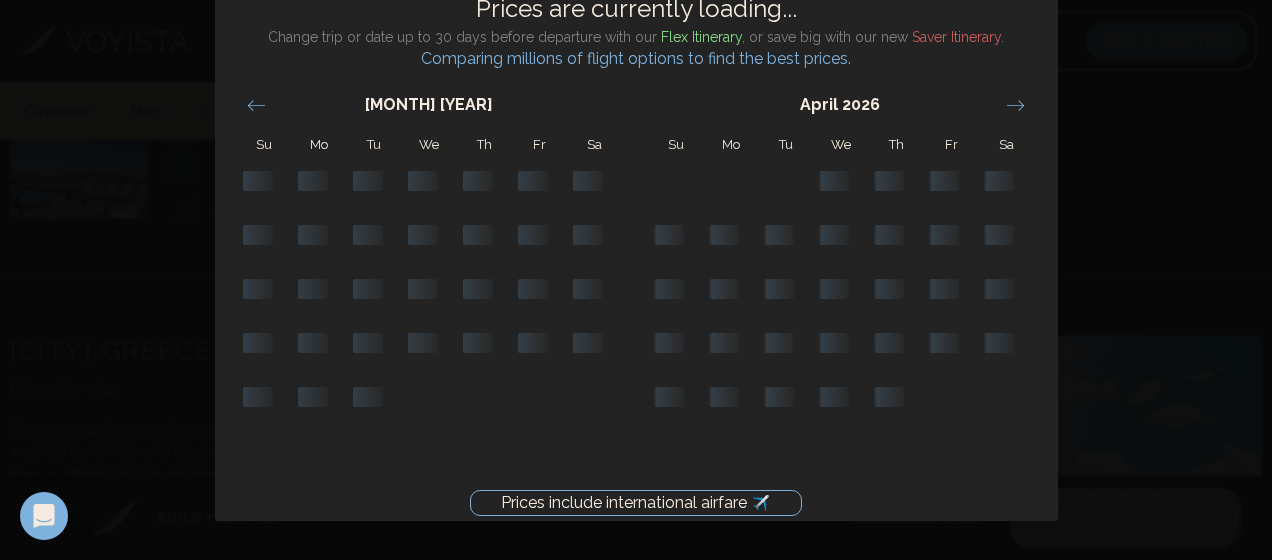 click on "April 2026" at bounding box center [840, 112] 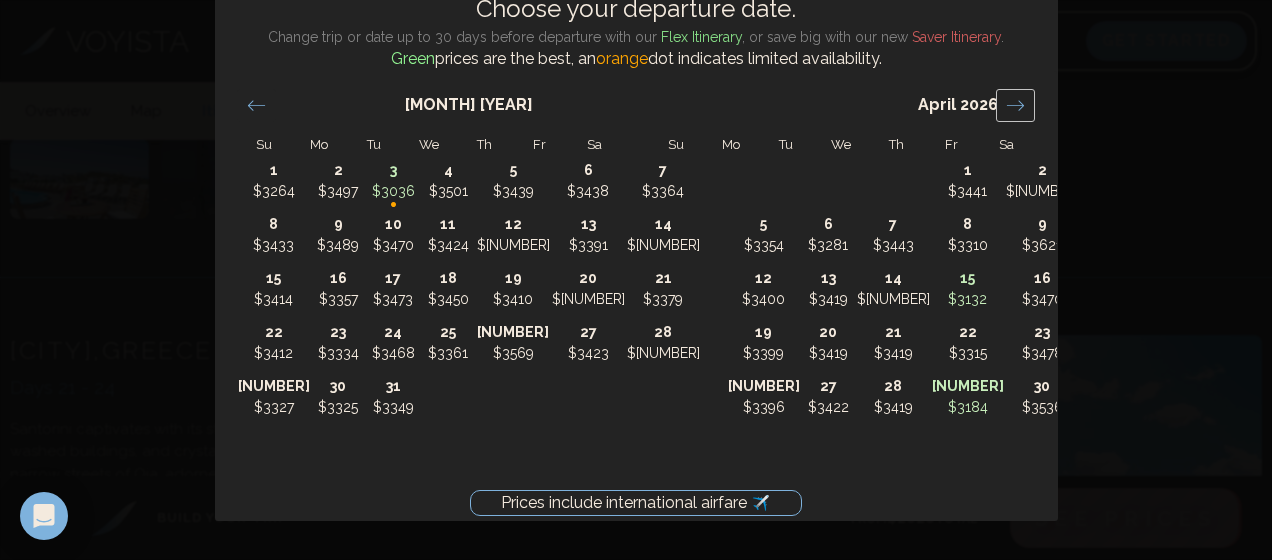 click at bounding box center [1015, 105] 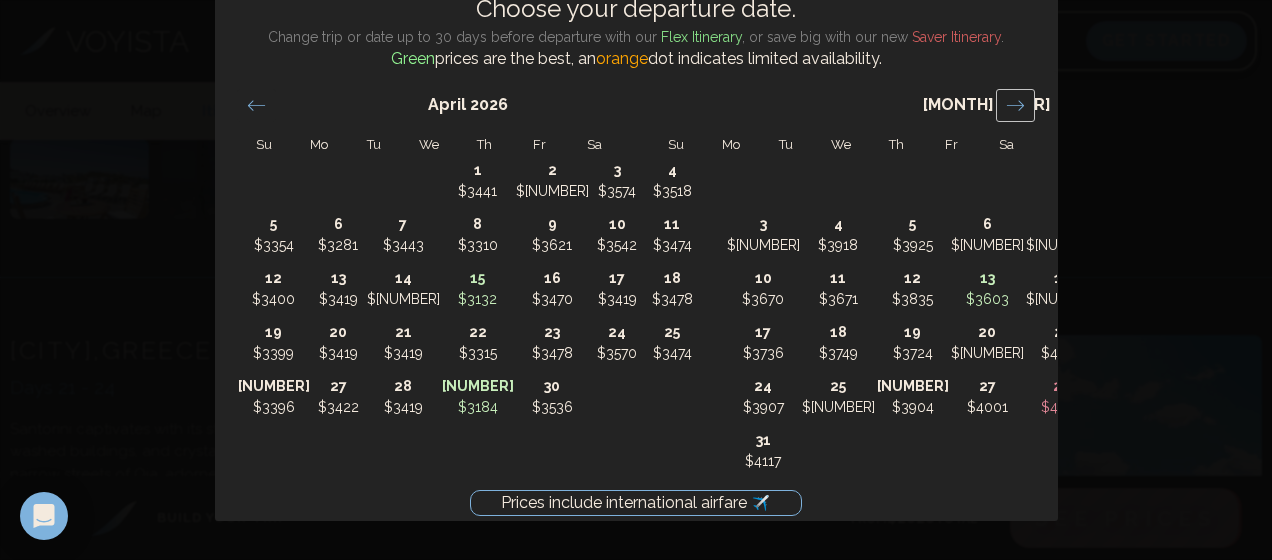 click at bounding box center (1015, 105) 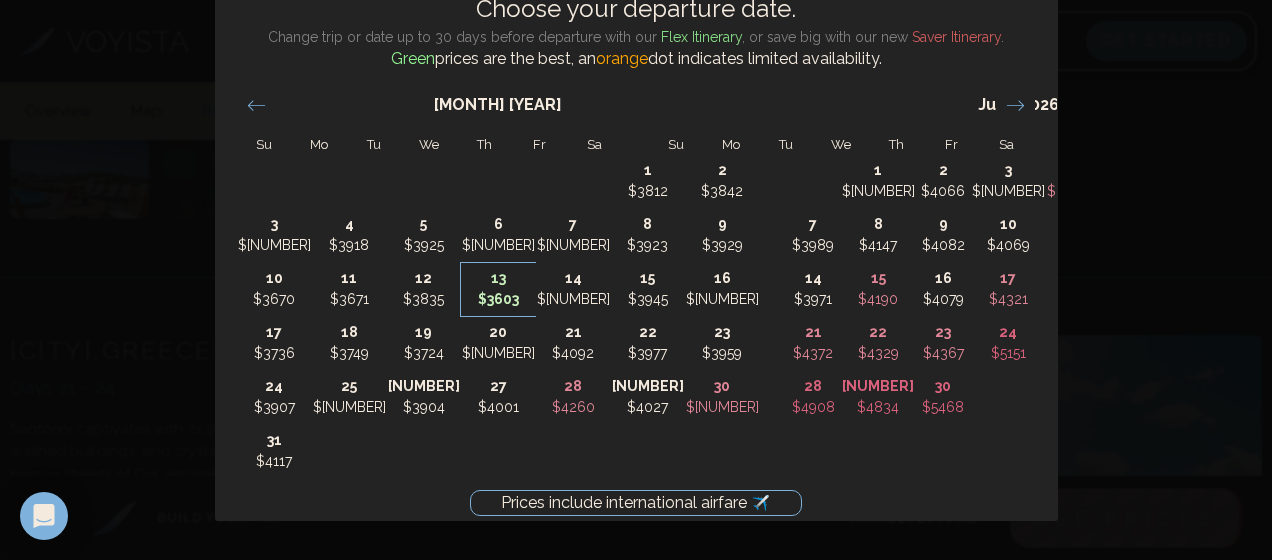 click on "$3603" at bounding box center [498, 299] 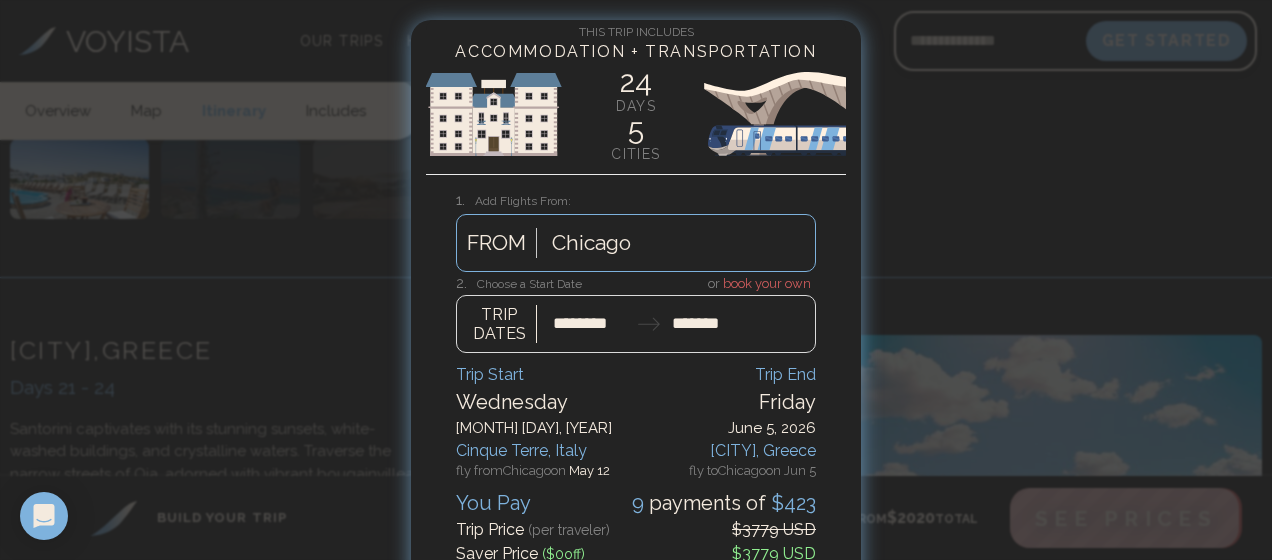type on "********" 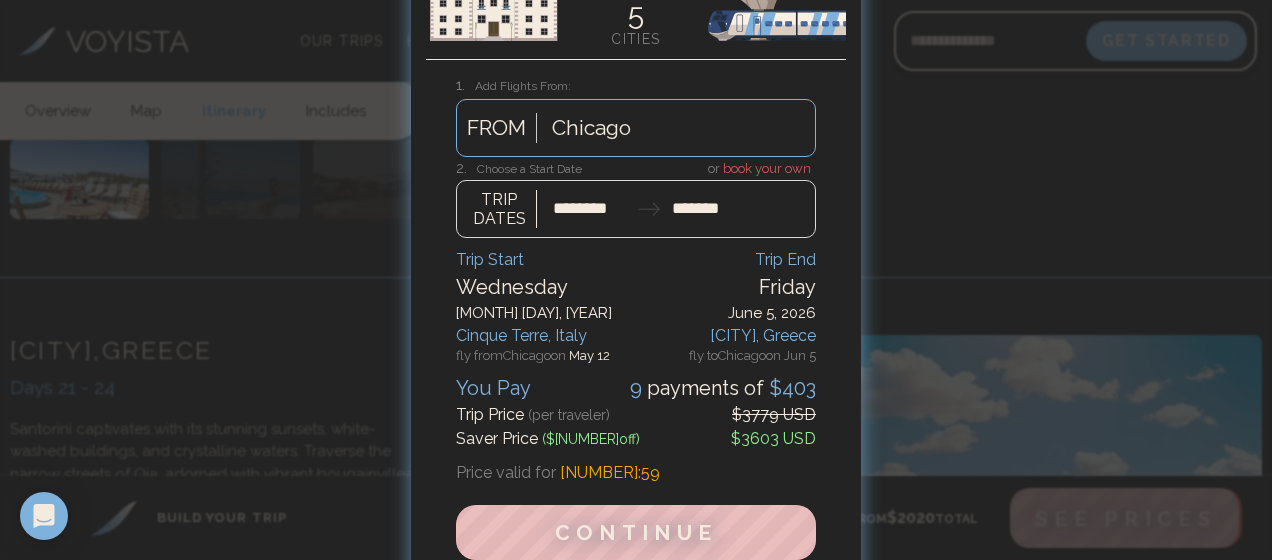 scroll, scrollTop: 152, scrollLeft: 0, axis: vertical 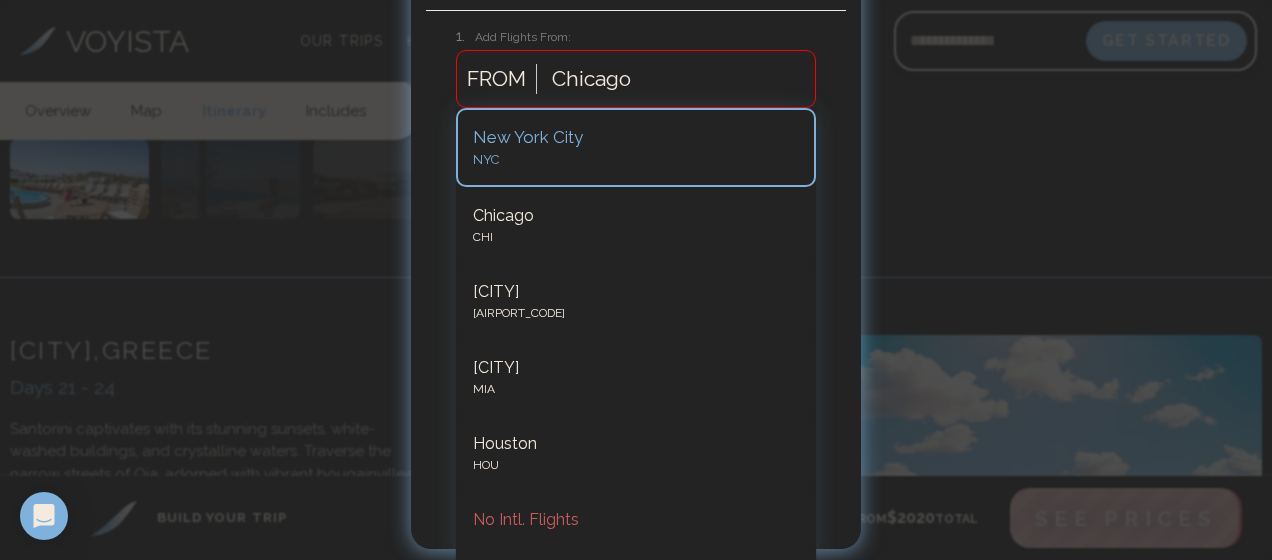 click on "6 results available. Use Up and Down to choose options, press Enter to select the currently focused option, press Escape to exit the menu, press Tab to select the option and exit the menu. Chicago FROM New York City NYC Chicago CHI Los Angeles LAX Miami MIA Houston HOU No Intl. Flights" at bounding box center [636, 79] 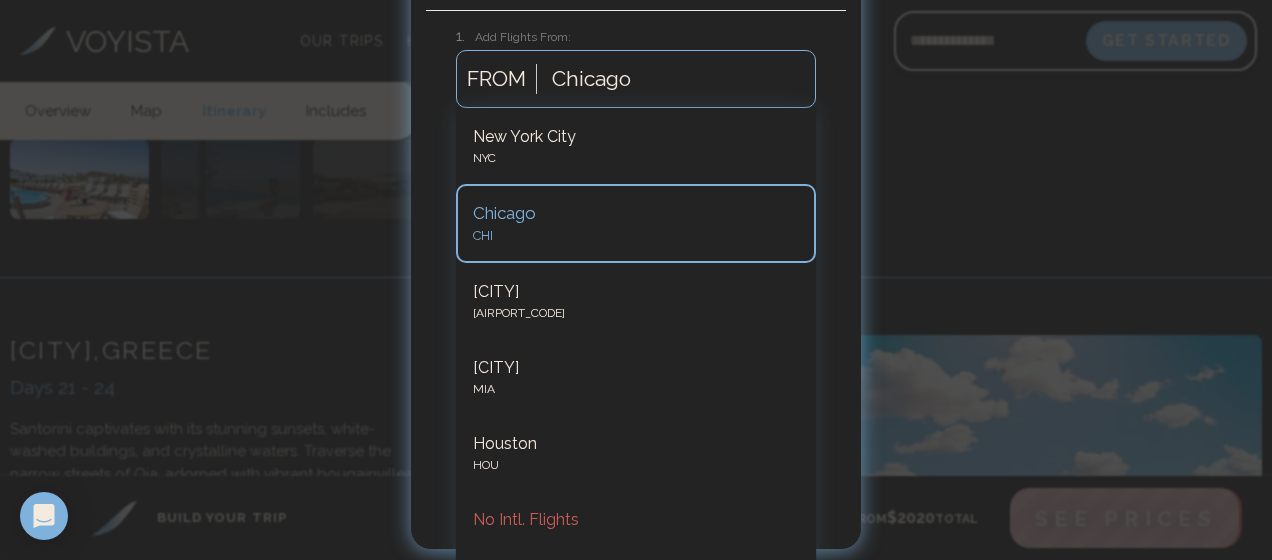 click on "Chicago" at bounding box center [636, 214] 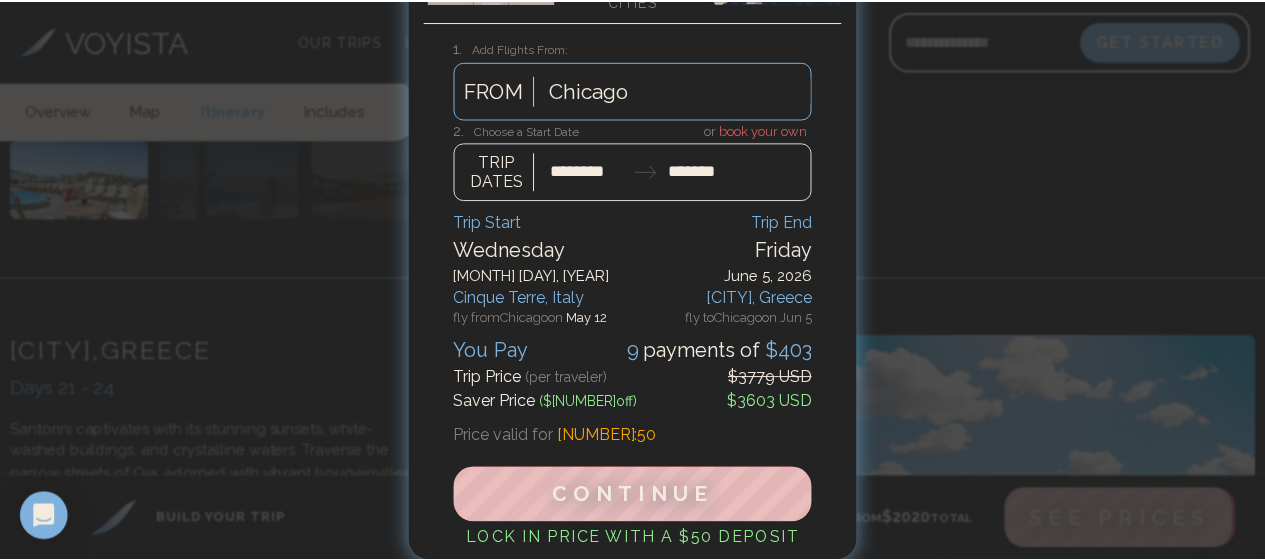 scroll, scrollTop: 152, scrollLeft: 0, axis: vertical 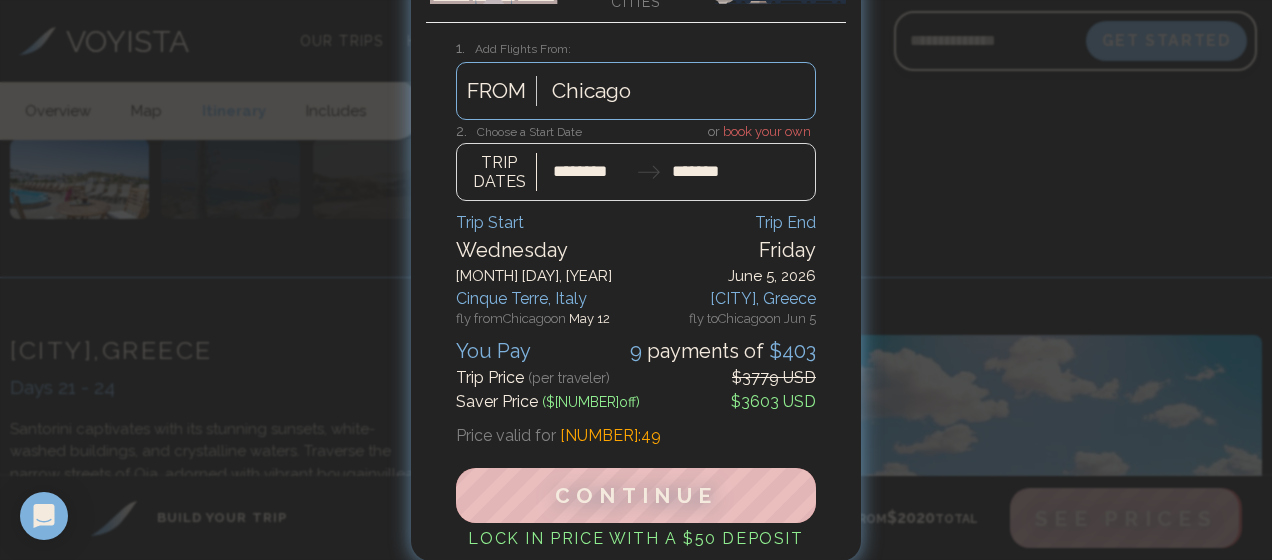 click at bounding box center (636, 161) 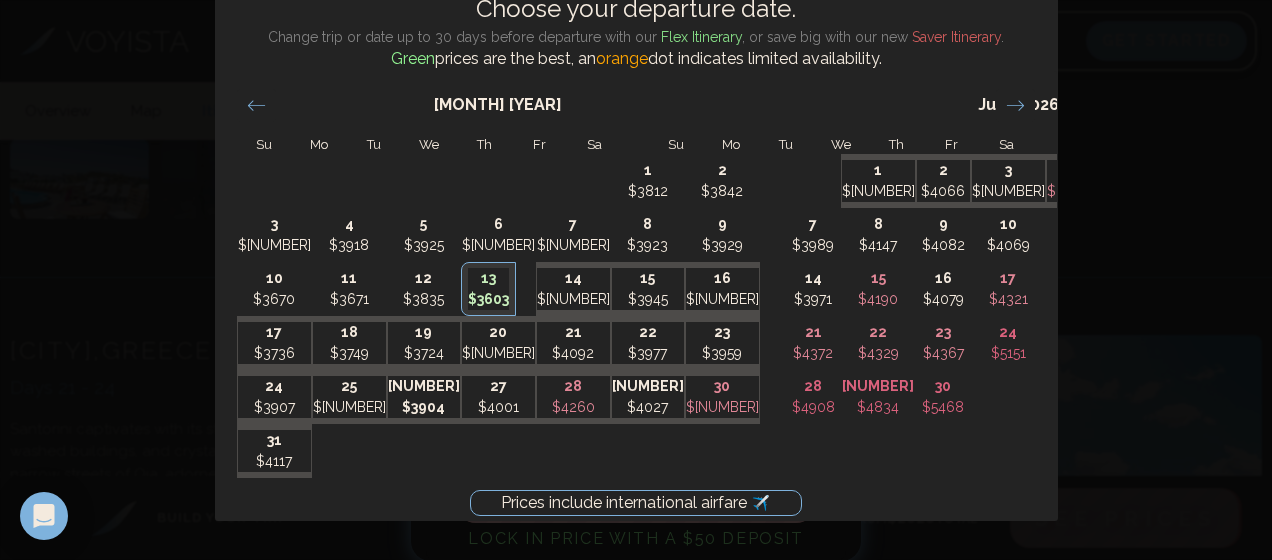 click on "$3904" at bounding box center [424, 407] 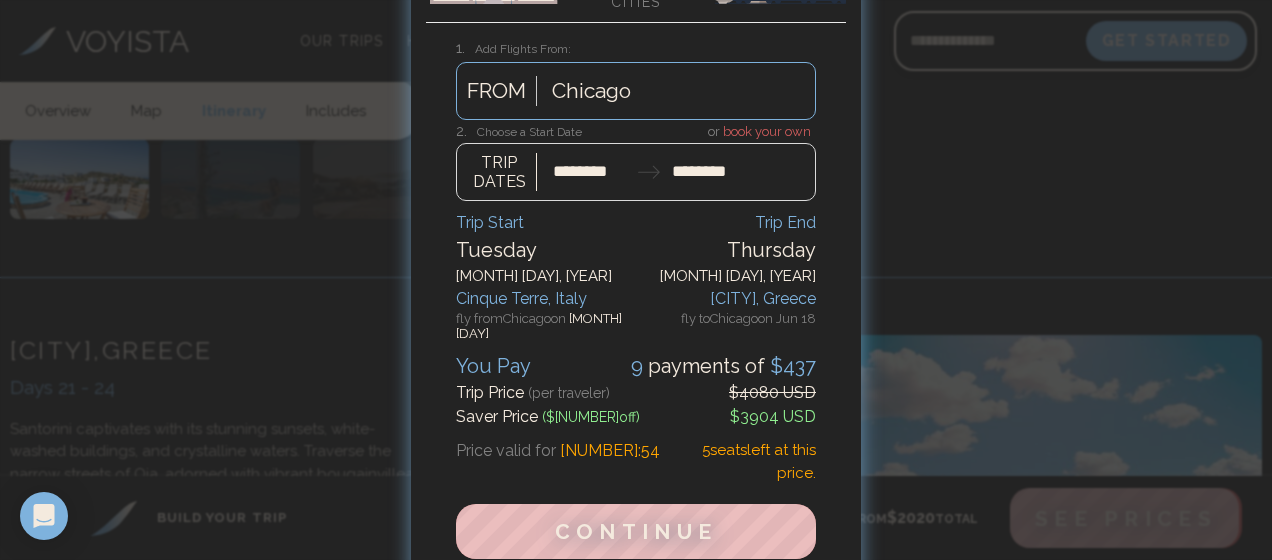 click at bounding box center (636, 161) 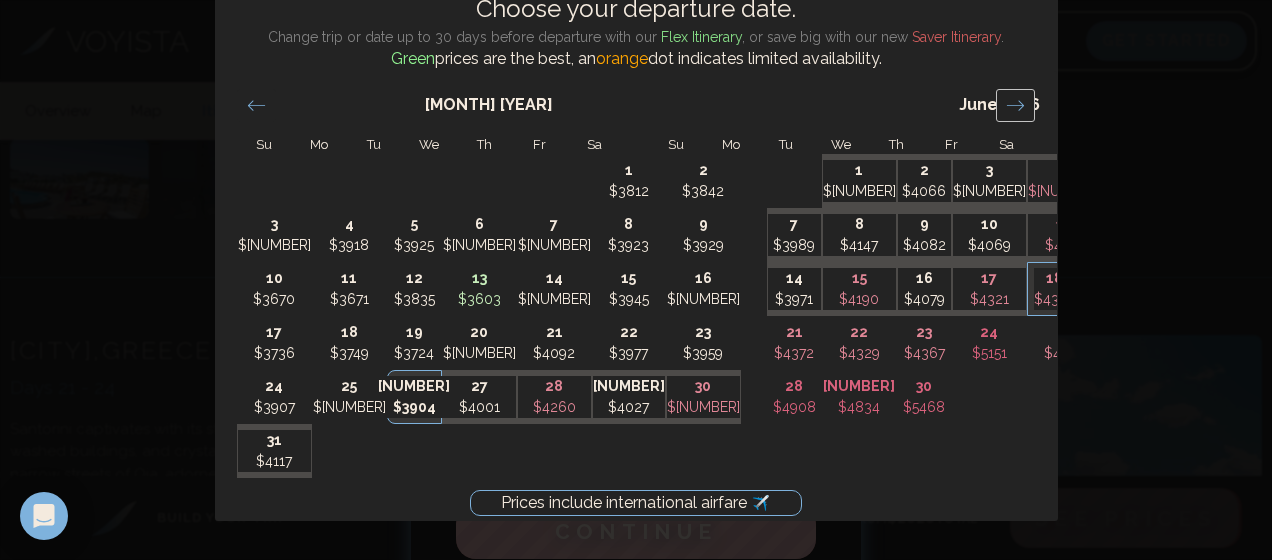 click 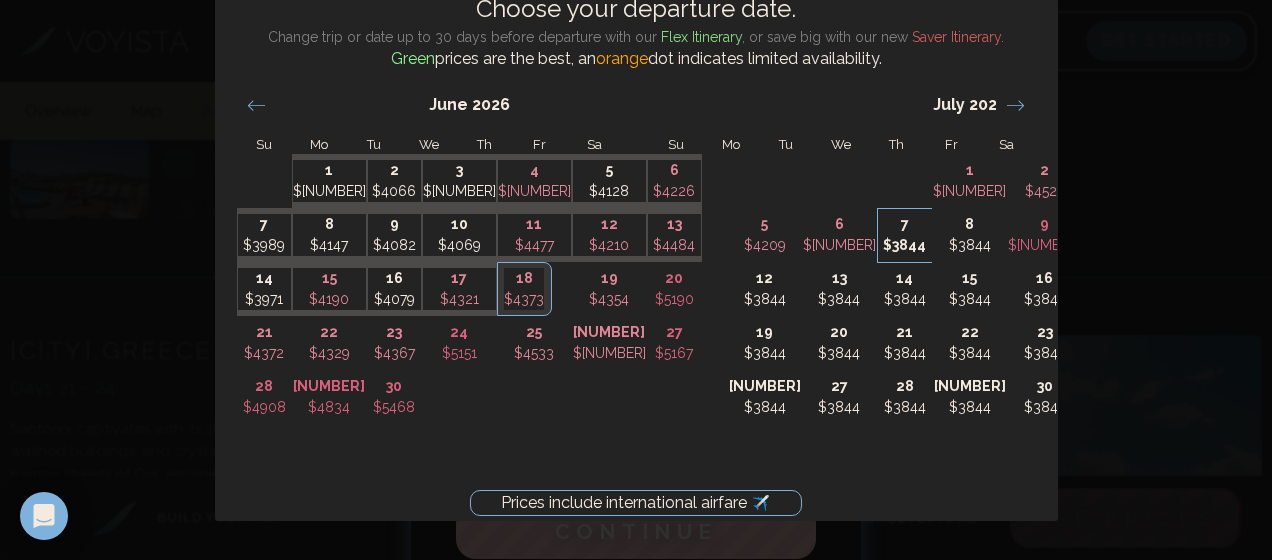 click on "7" at bounding box center (905, 224) 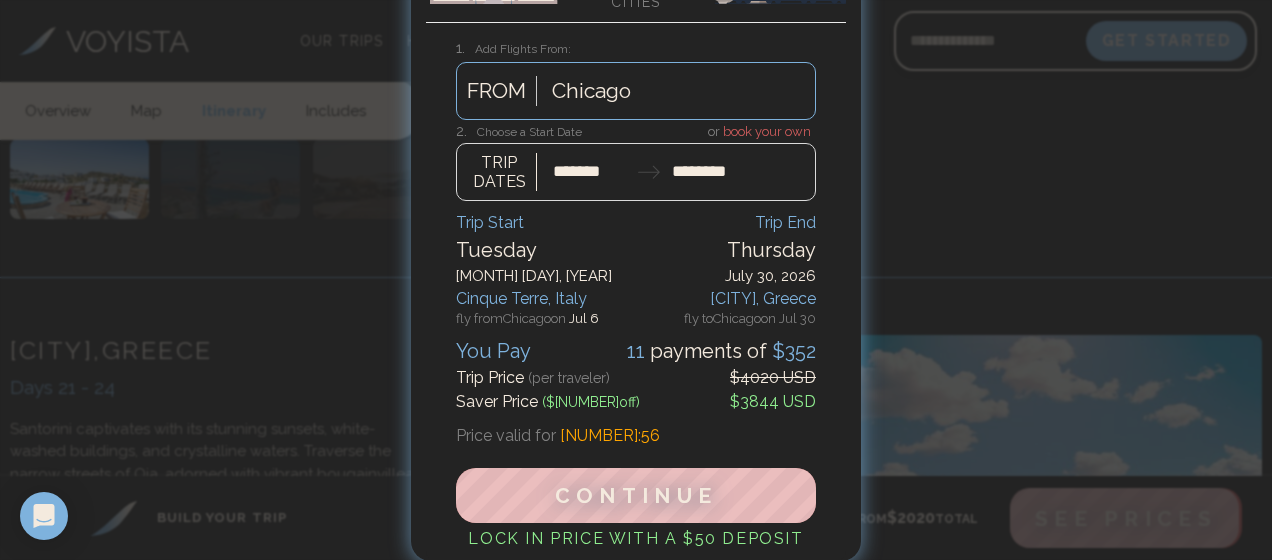 click at bounding box center [636, 280] 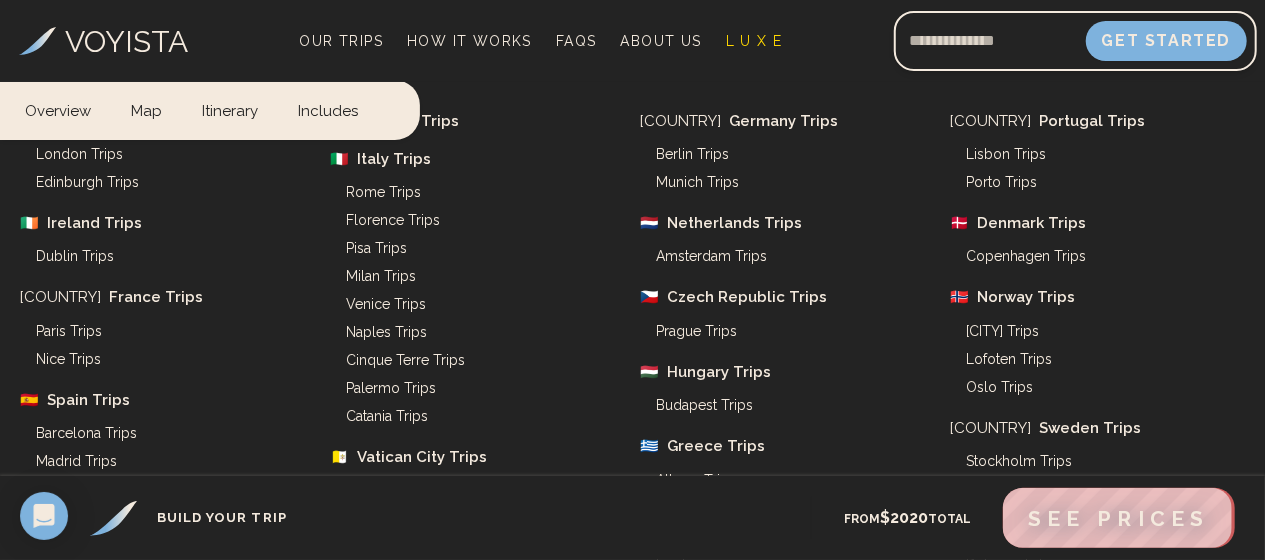 scroll, scrollTop: 9375, scrollLeft: 0, axis: vertical 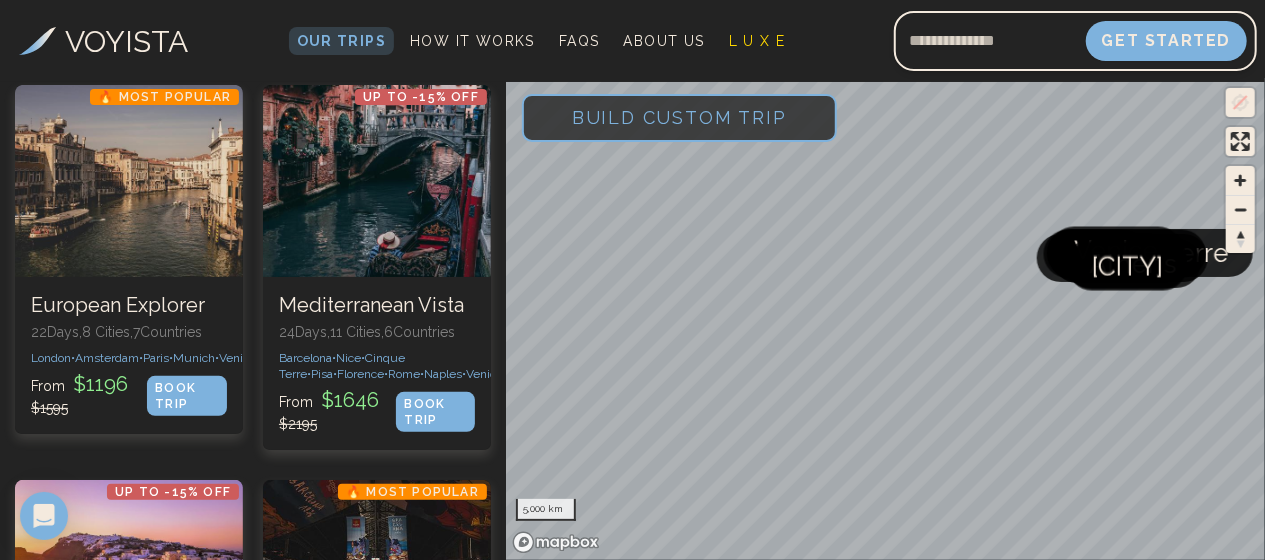 click on "Build Custom Trip" at bounding box center [679, 117] 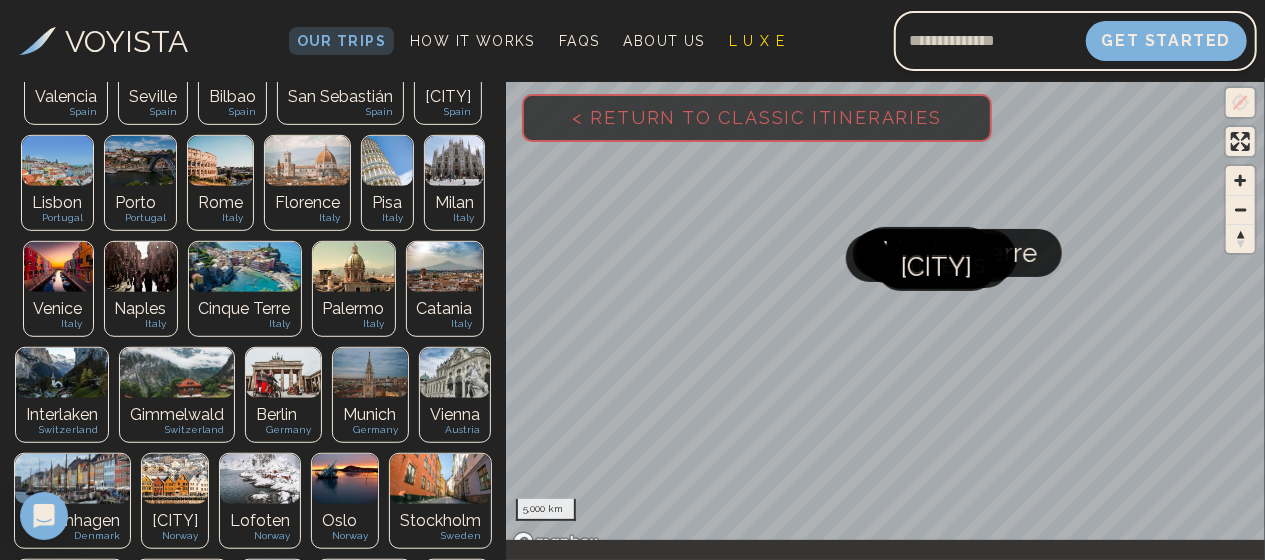 scroll, scrollTop: 461, scrollLeft: 0, axis: vertical 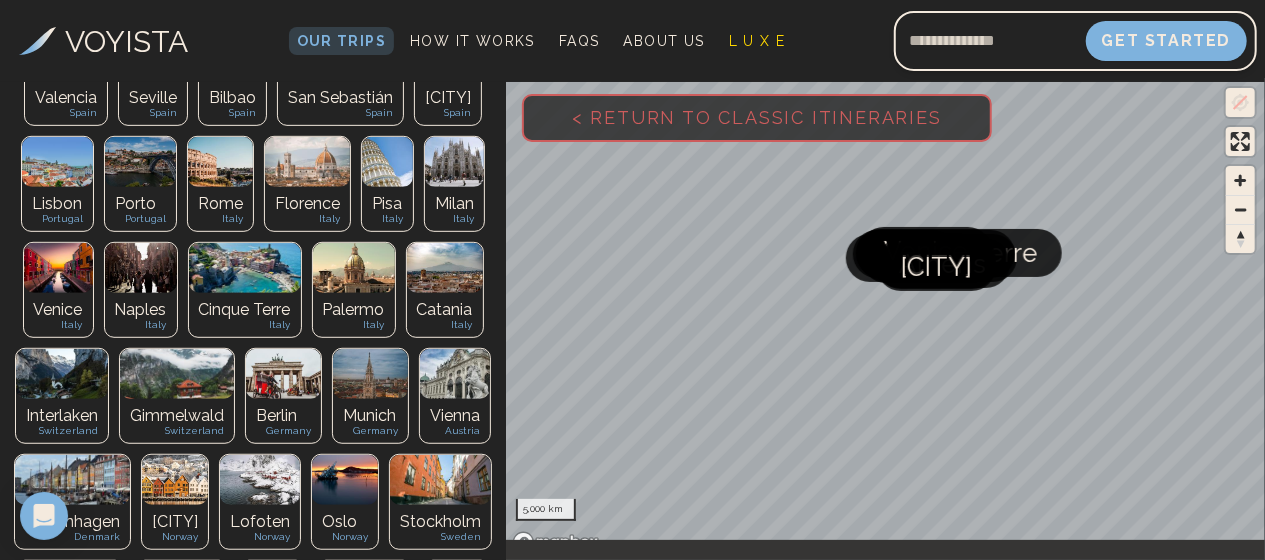 drag, startPoint x: 68, startPoint y: 293, endPoint x: 49, endPoint y: 290, distance: 19.235384 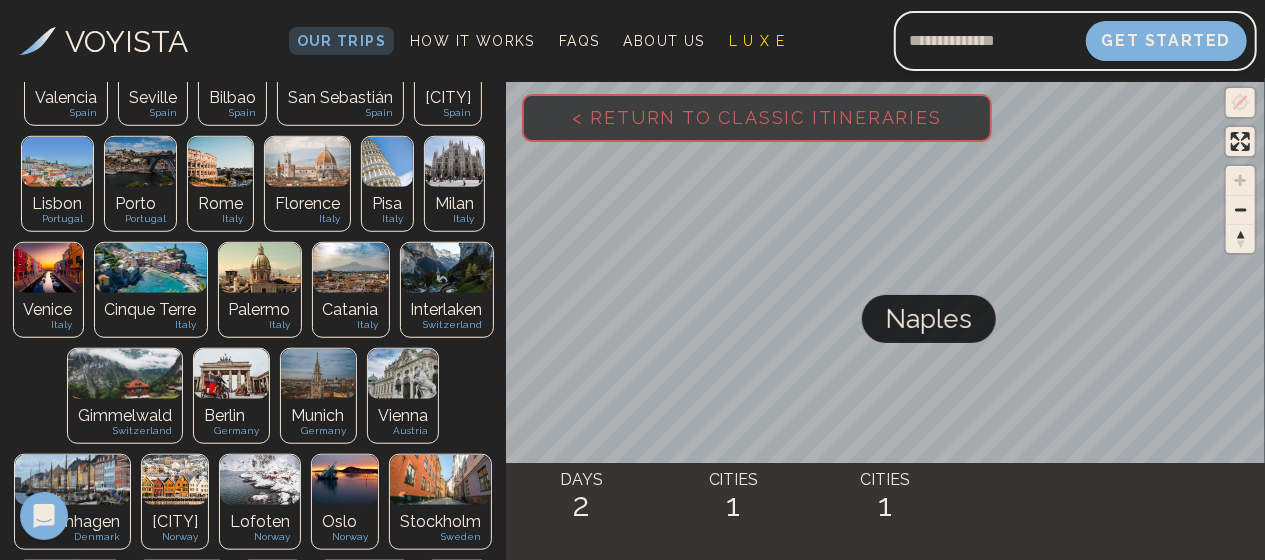scroll, scrollTop: 1133, scrollLeft: 0, axis: vertical 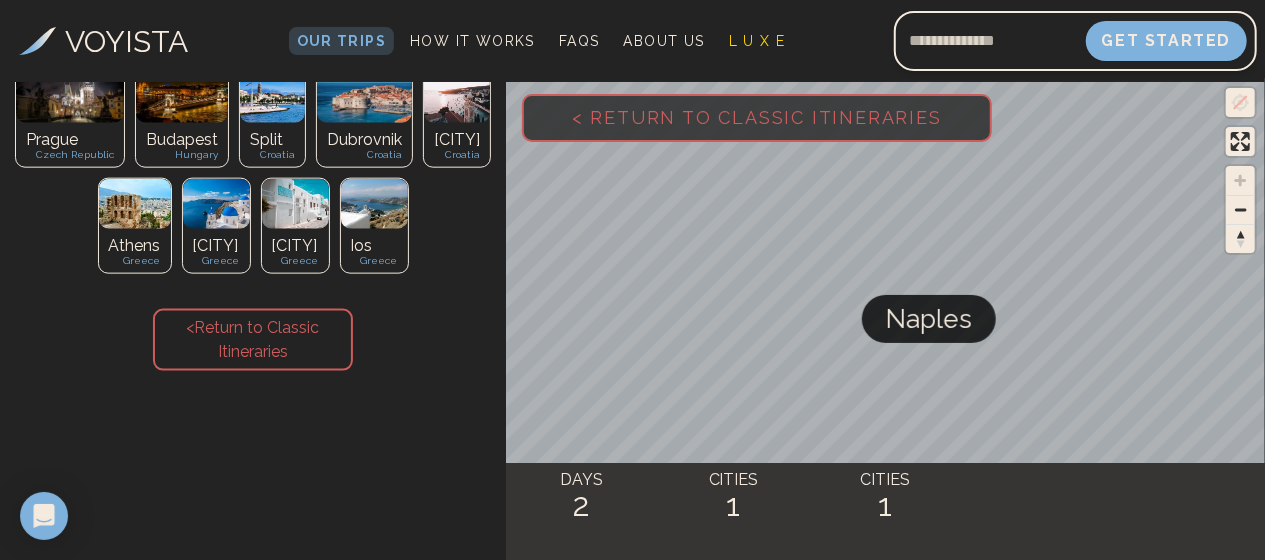 click on "<  Return to Classic Itineraries" at bounding box center (253, 340) 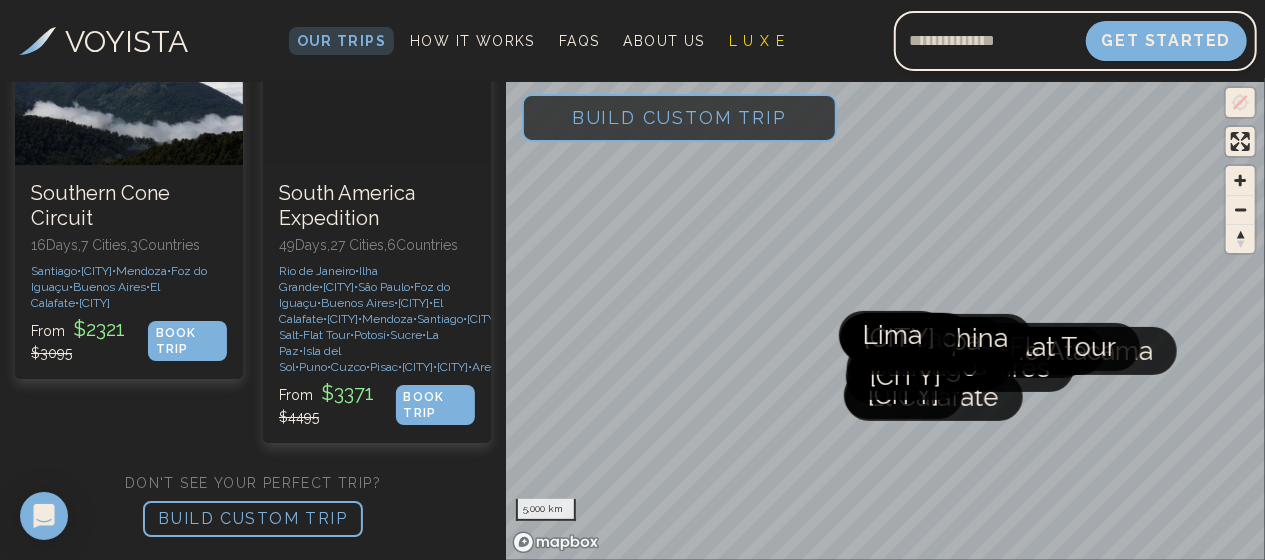 scroll, scrollTop: 7287, scrollLeft: 0, axis: vertical 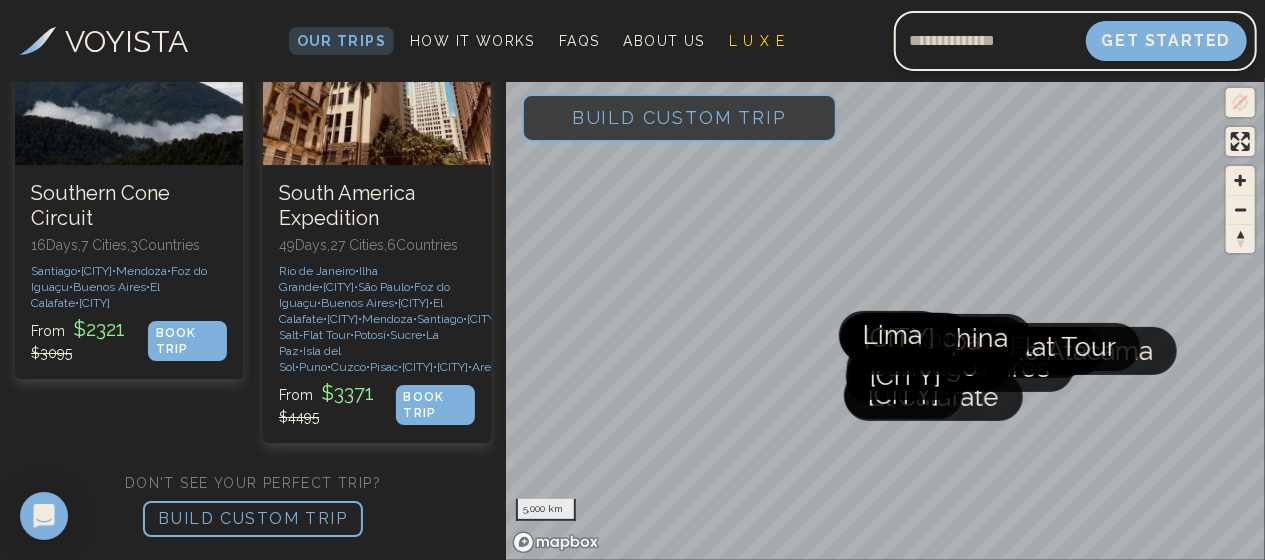 click on "VOYISTA" at bounding box center [127, 41] 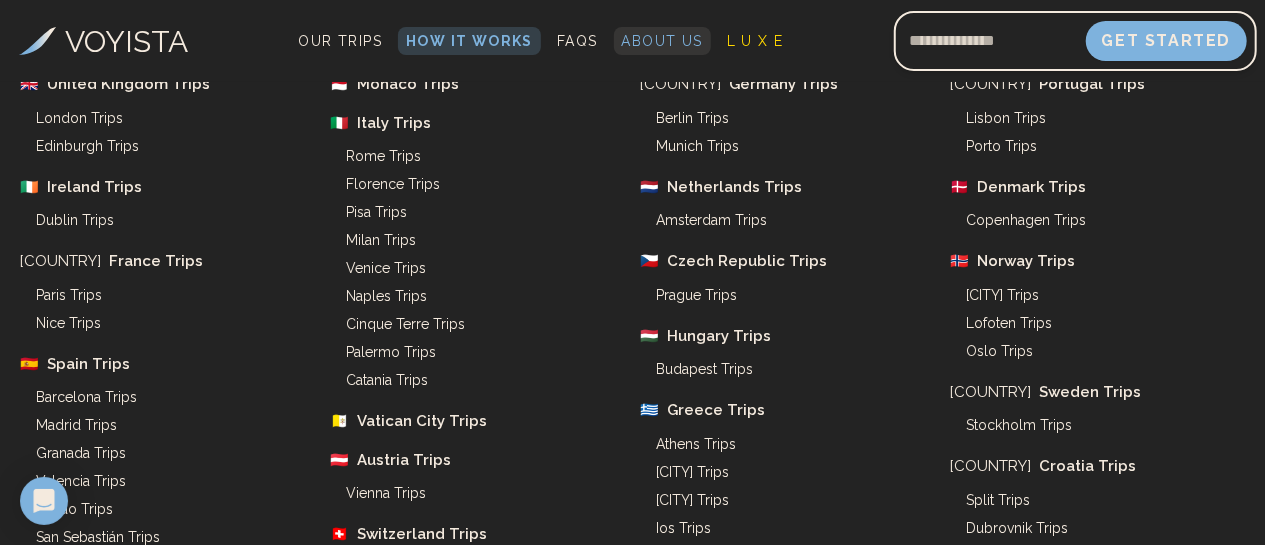 scroll, scrollTop: 7689, scrollLeft: 0, axis: vertical 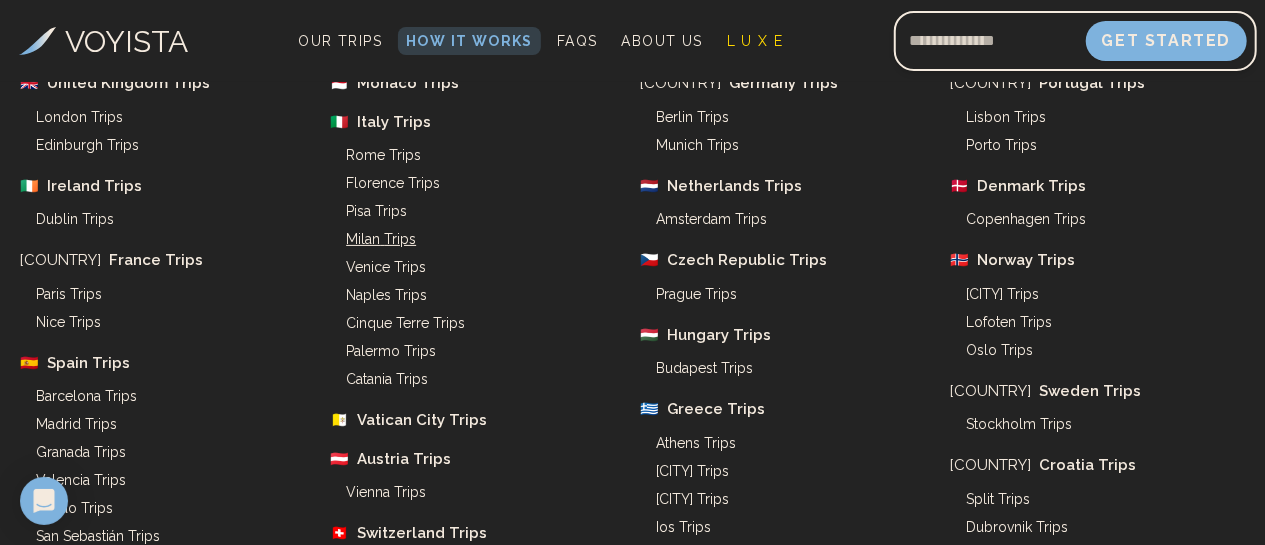 click on "Milan Trips" at bounding box center (485, 239) 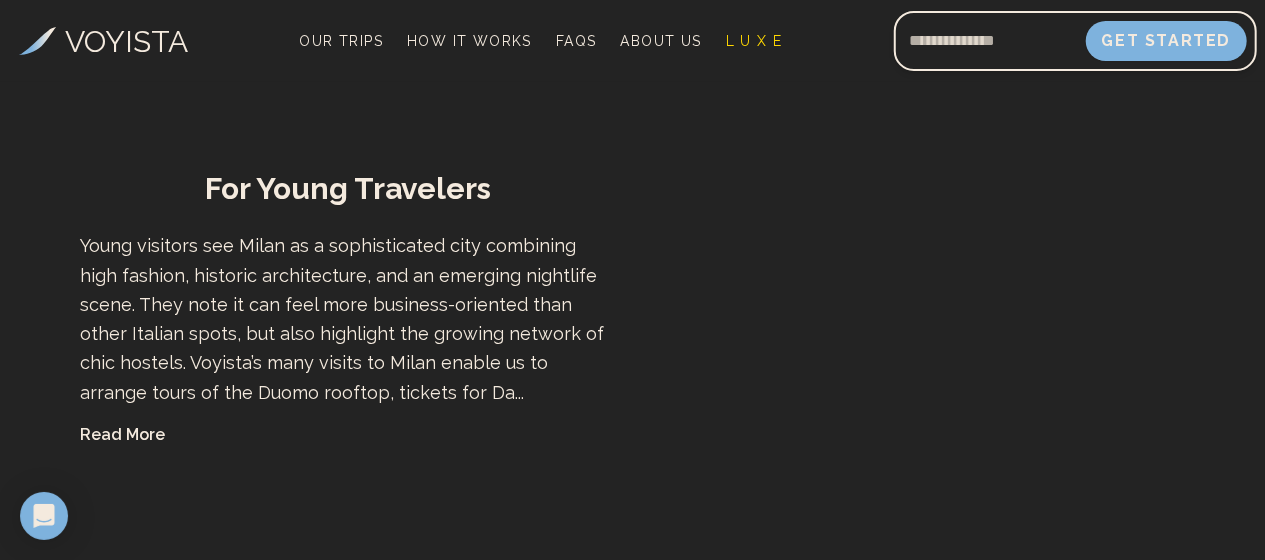 scroll, scrollTop: 2574, scrollLeft: 0, axis: vertical 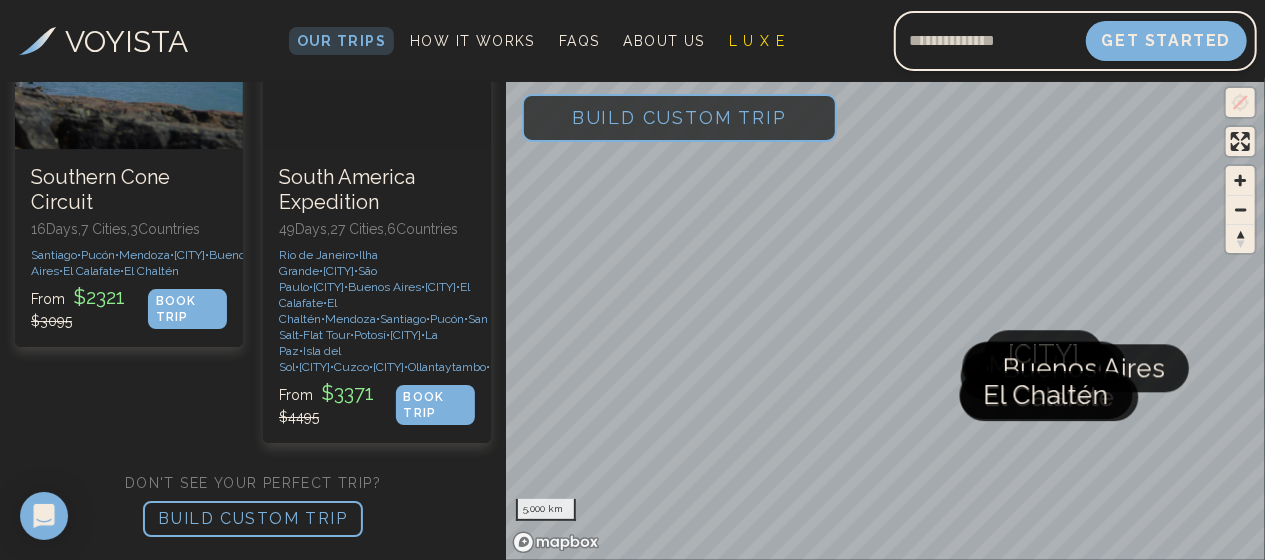 click on "VOYISTA" at bounding box center [127, 41] 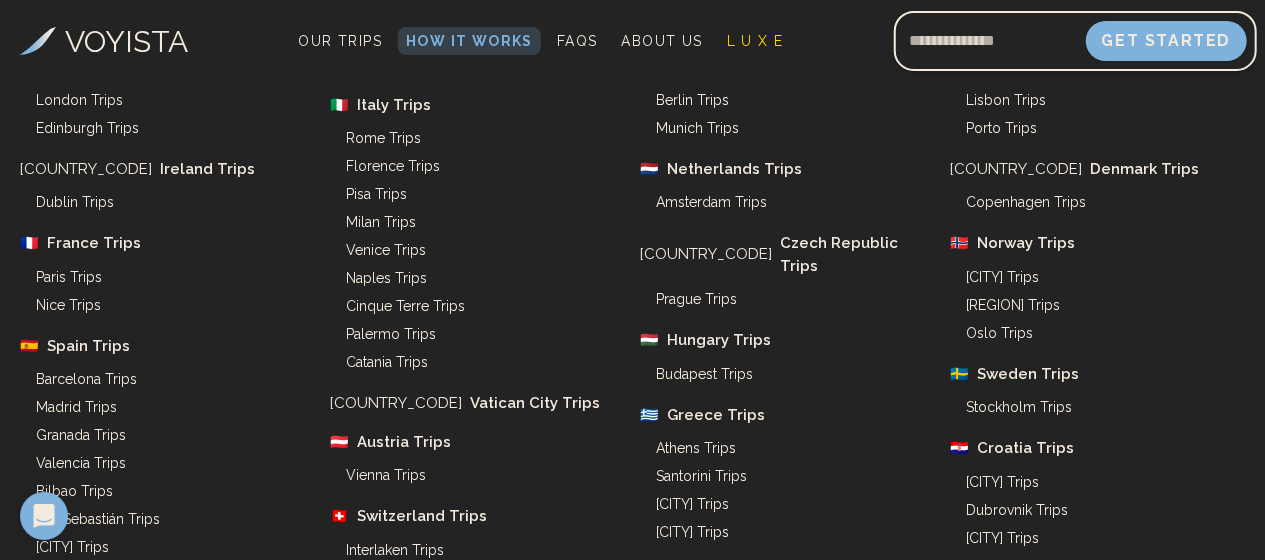 scroll, scrollTop: 7698, scrollLeft: 0, axis: vertical 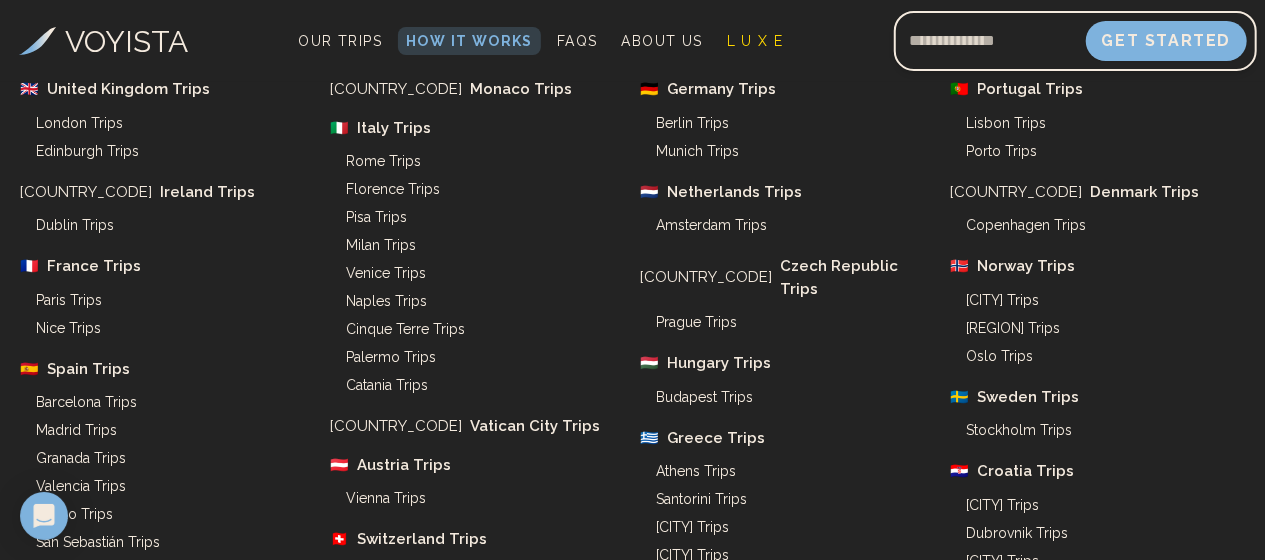 click on "Milan Trips" at bounding box center (485, 245) 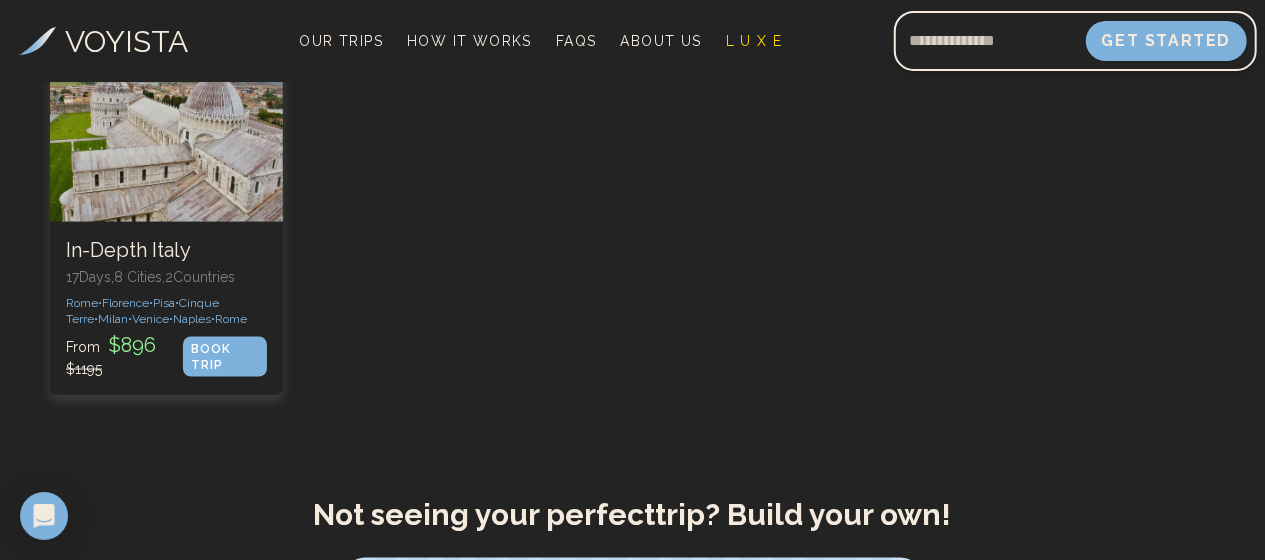 scroll, scrollTop: 1444, scrollLeft: 0, axis: vertical 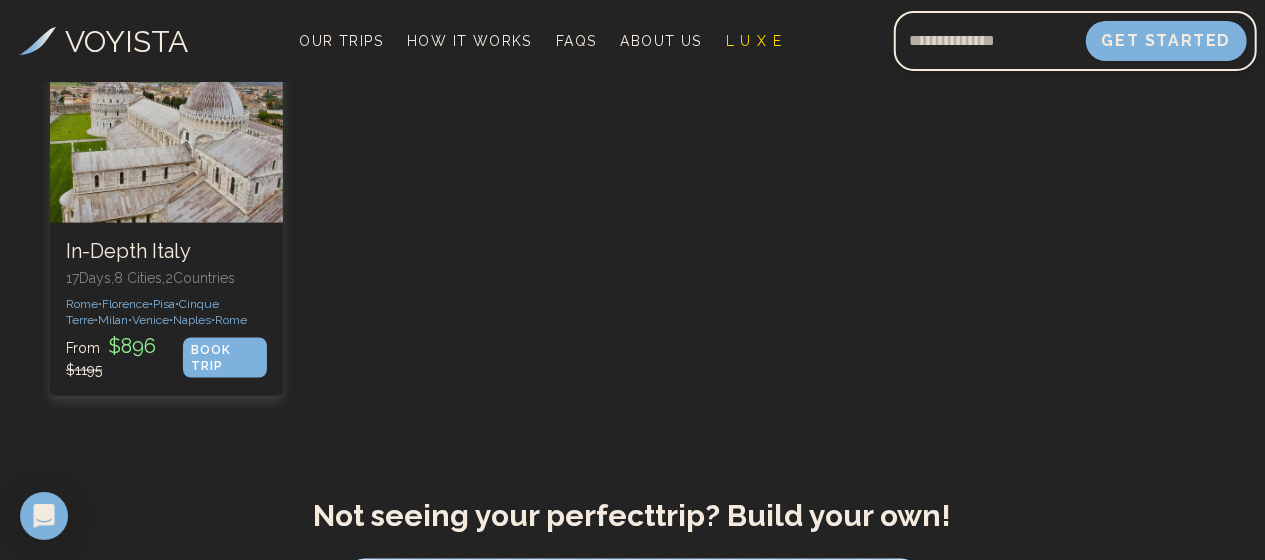 click on "17  Days,  8   Cities,  2  Countr ies" at bounding box center (166, 278) 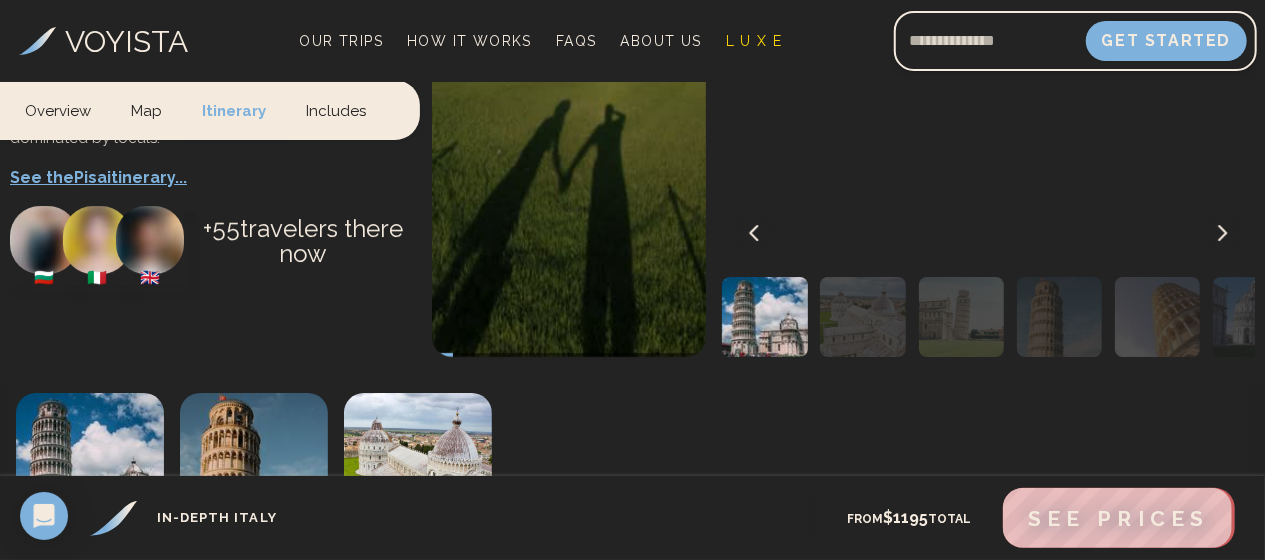 scroll, scrollTop: 3571, scrollLeft: 0, axis: vertical 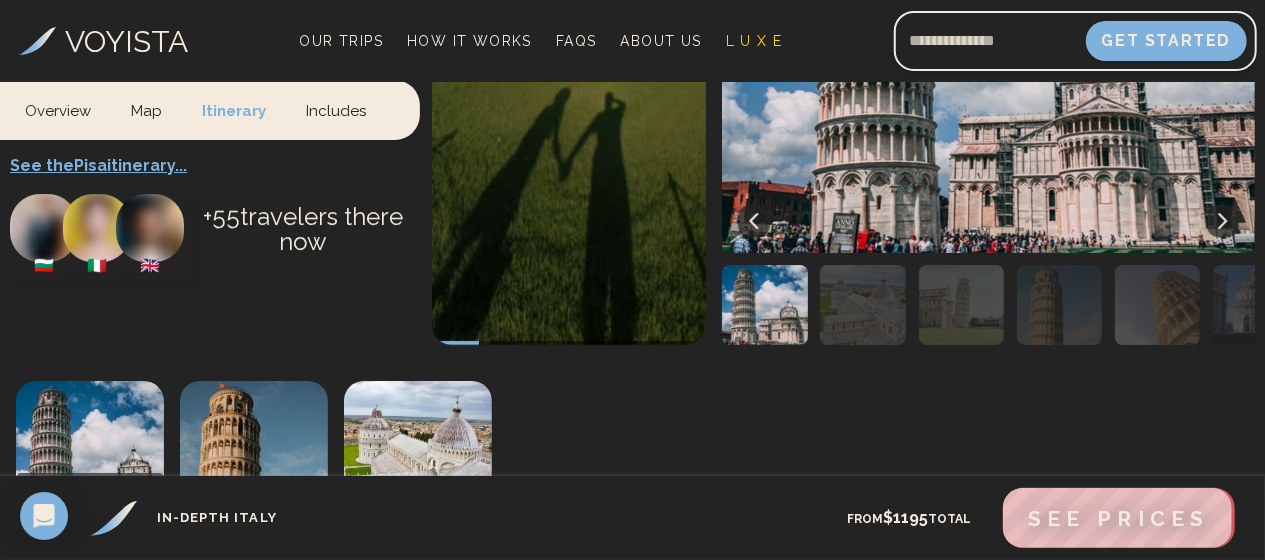 click at bounding box center (961, 305) 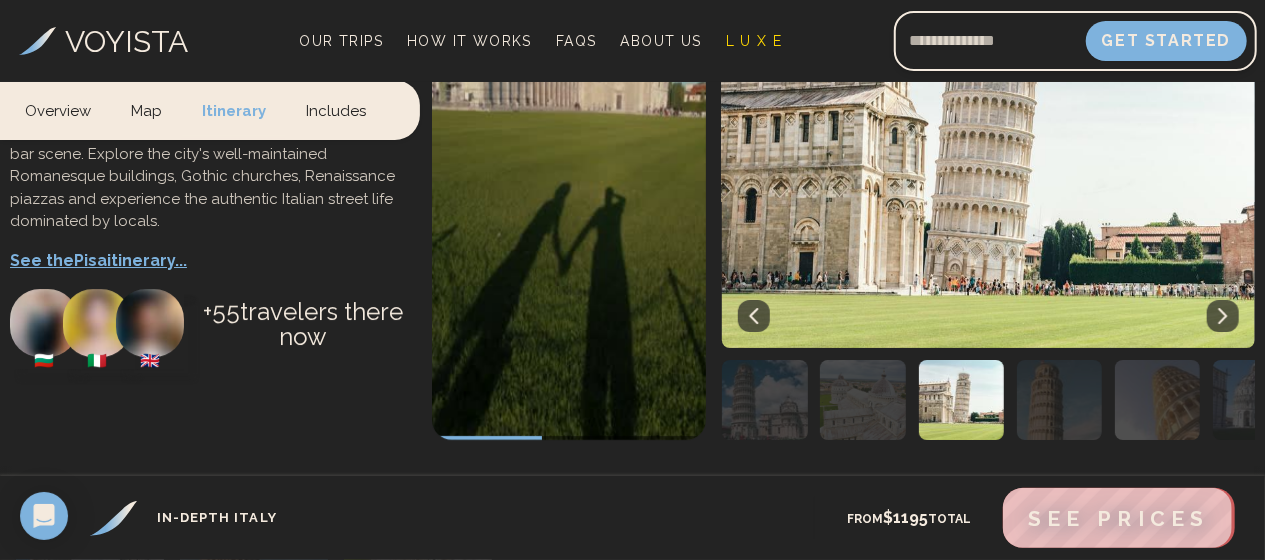 scroll, scrollTop: 3475, scrollLeft: 0, axis: vertical 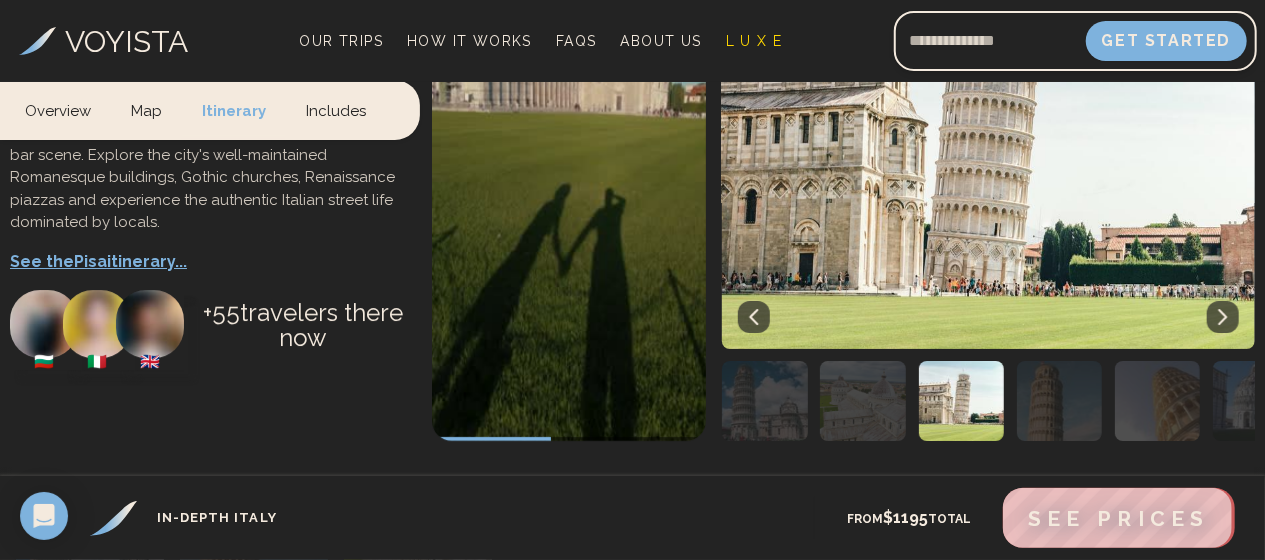 click at bounding box center (1059, 401) 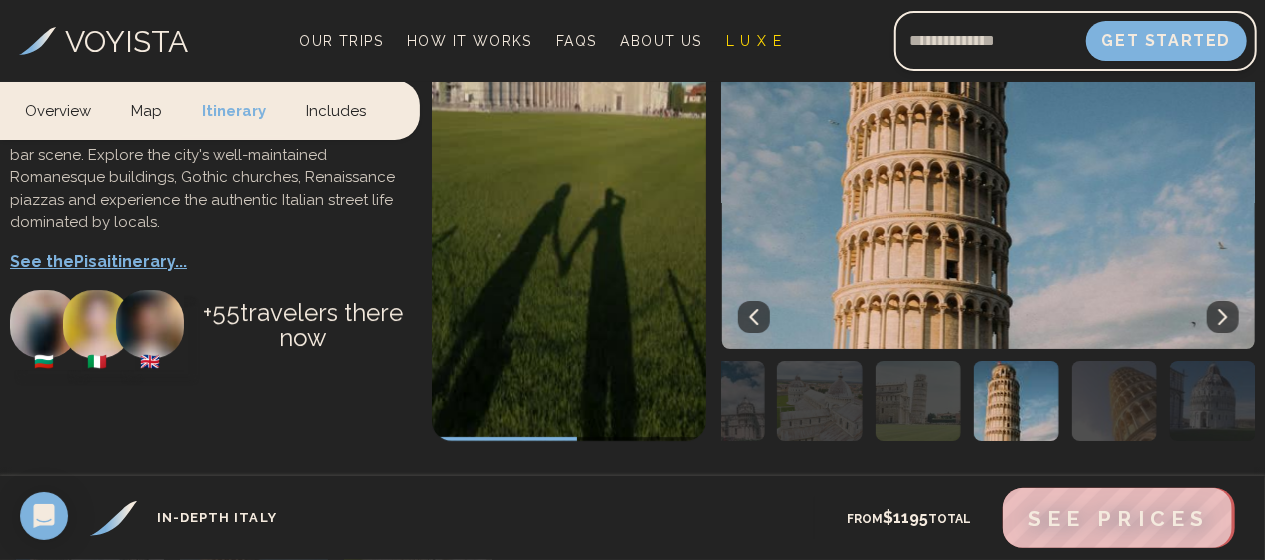click at bounding box center (1114, 401) 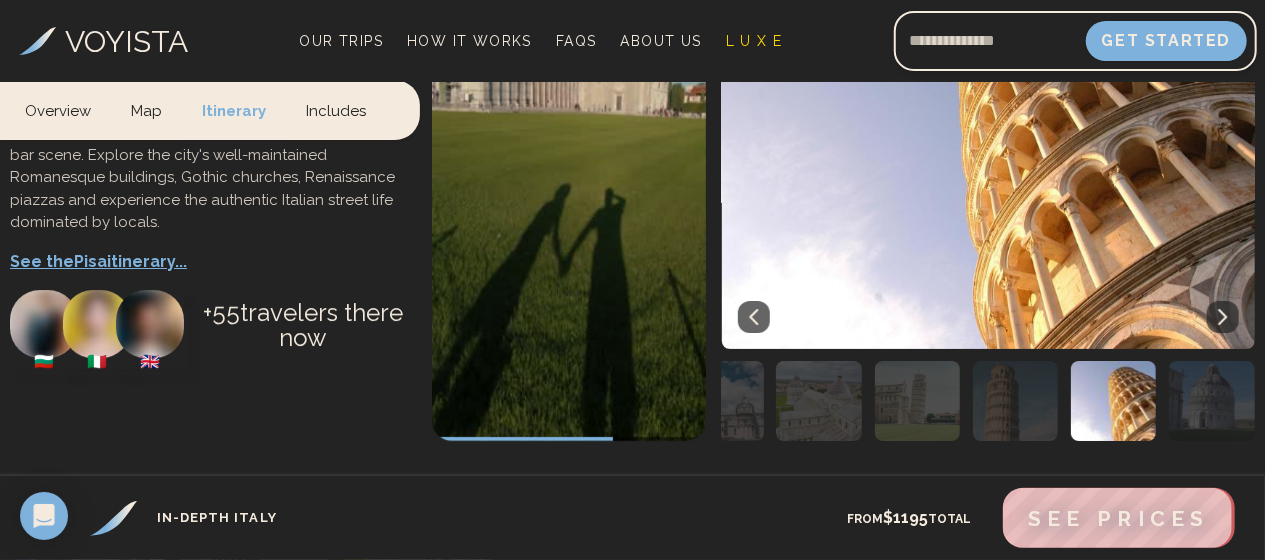 click at bounding box center (1211, 401) 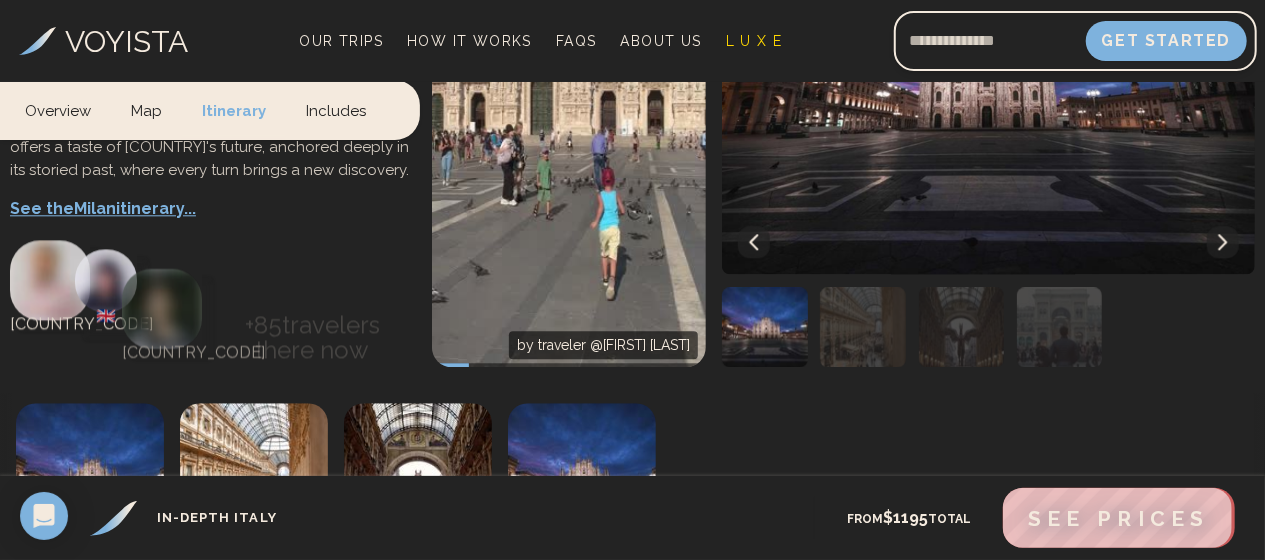 scroll, scrollTop: 6203, scrollLeft: 0, axis: vertical 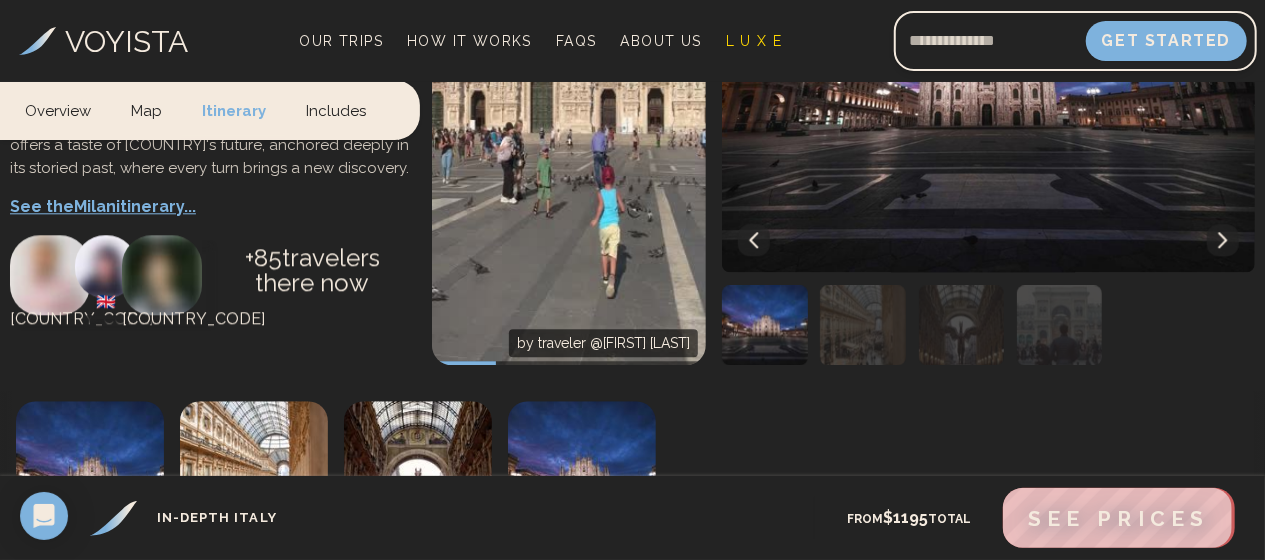 click at bounding box center (862, 325) 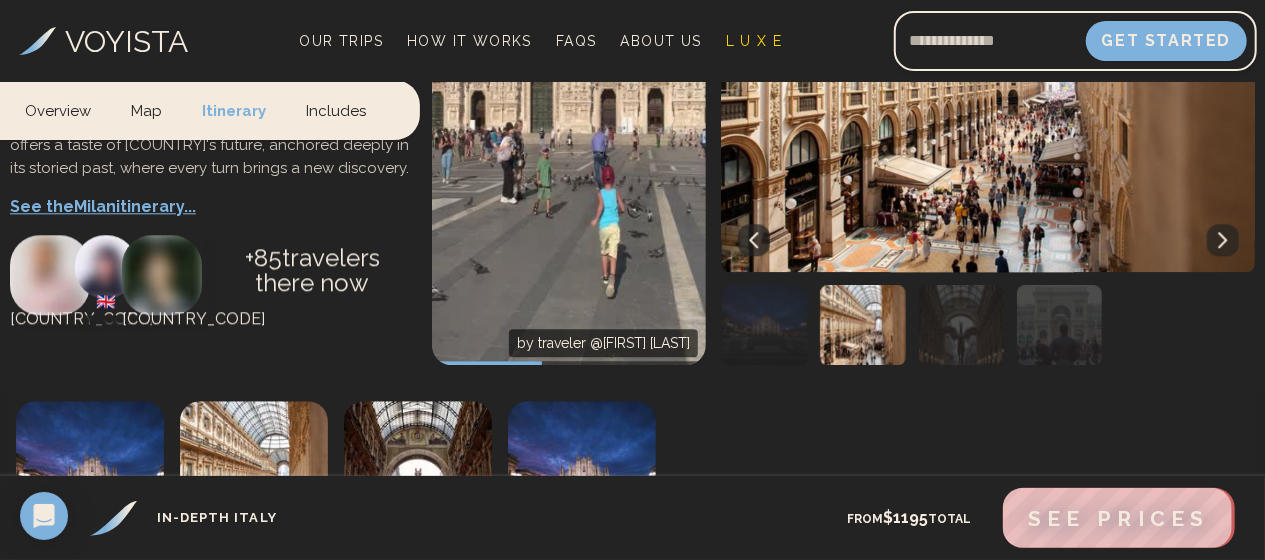 click at bounding box center [961, 325] 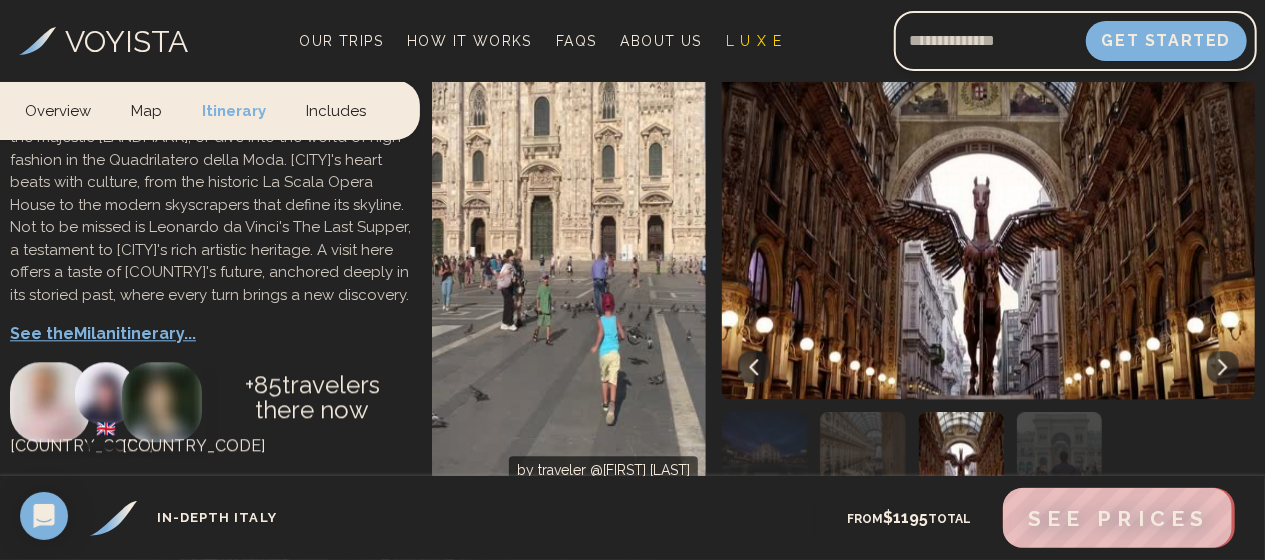 scroll, scrollTop: 6086, scrollLeft: 0, axis: vertical 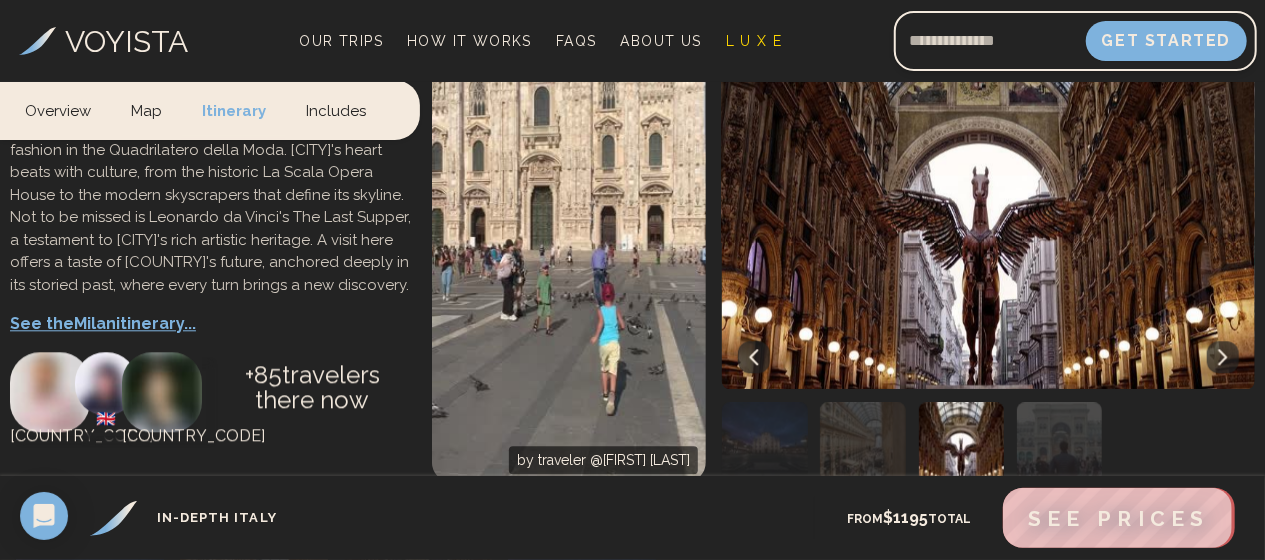 click at bounding box center (1059, 442) 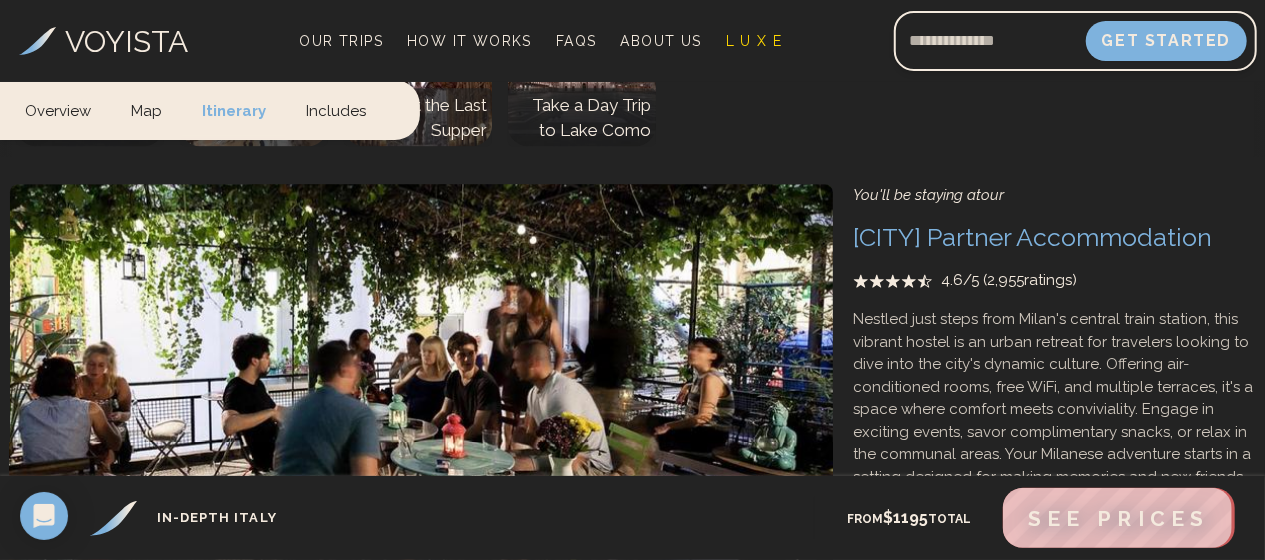 scroll, scrollTop: 6610, scrollLeft: 0, axis: vertical 